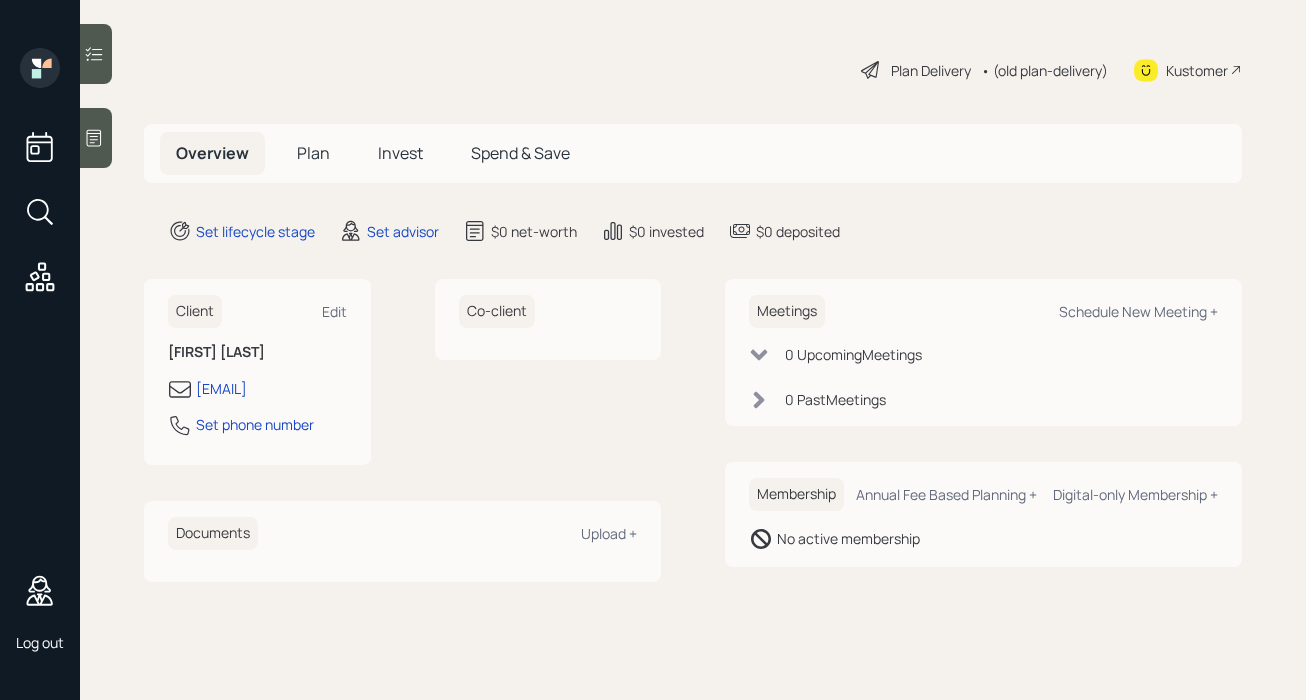 scroll, scrollTop: 0, scrollLeft: 0, axis: both 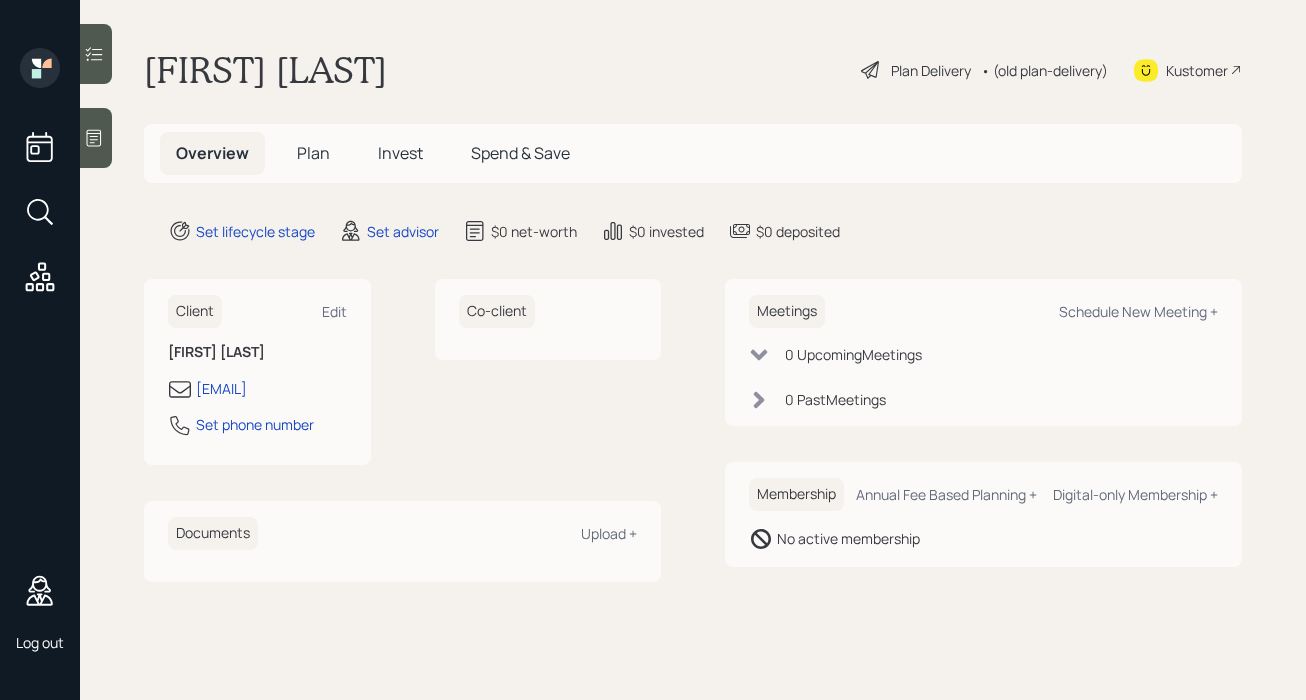 click on "Plan" at bounding box center (313, 153) 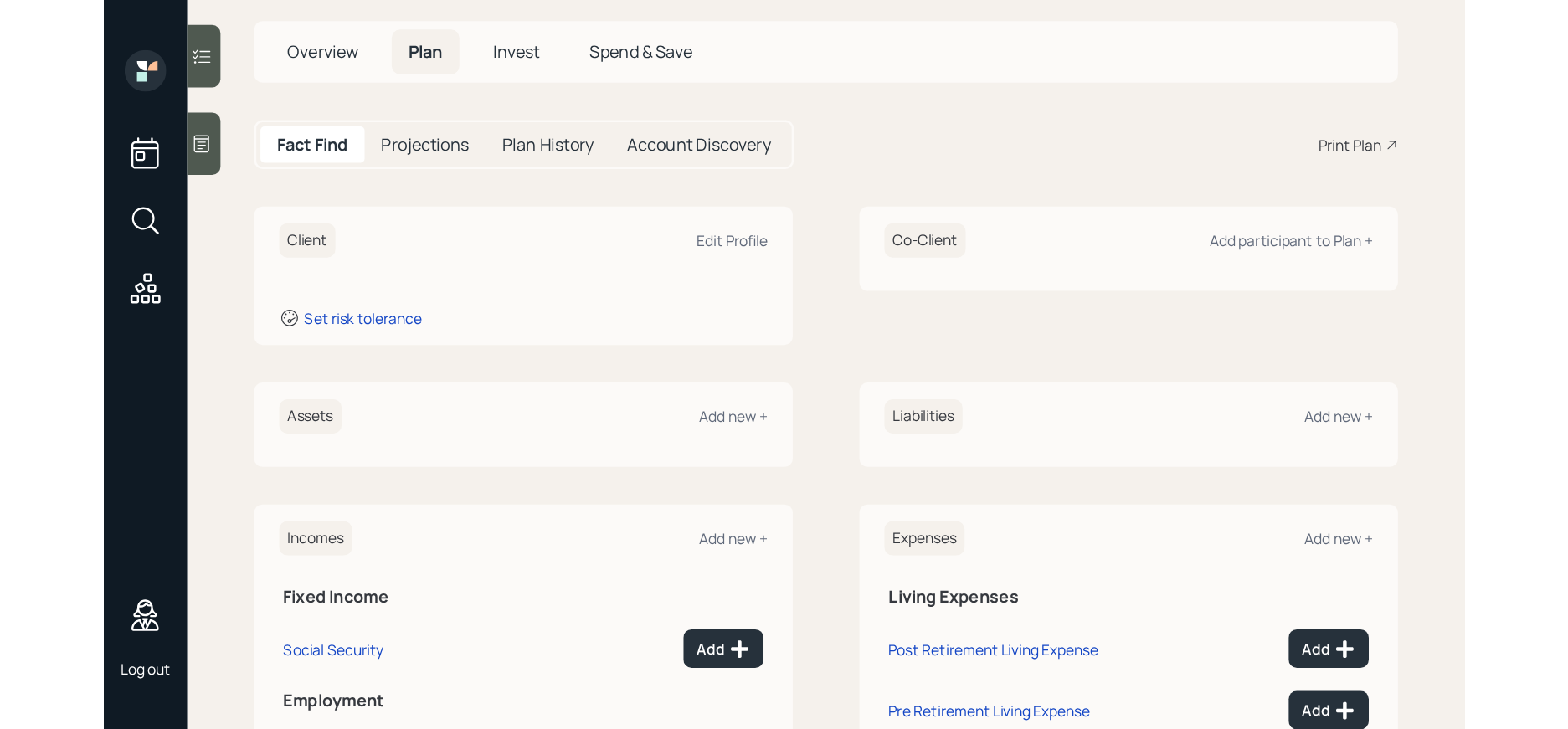 scroll, scrollTop: 0, scrollLeft: 0, axis: both 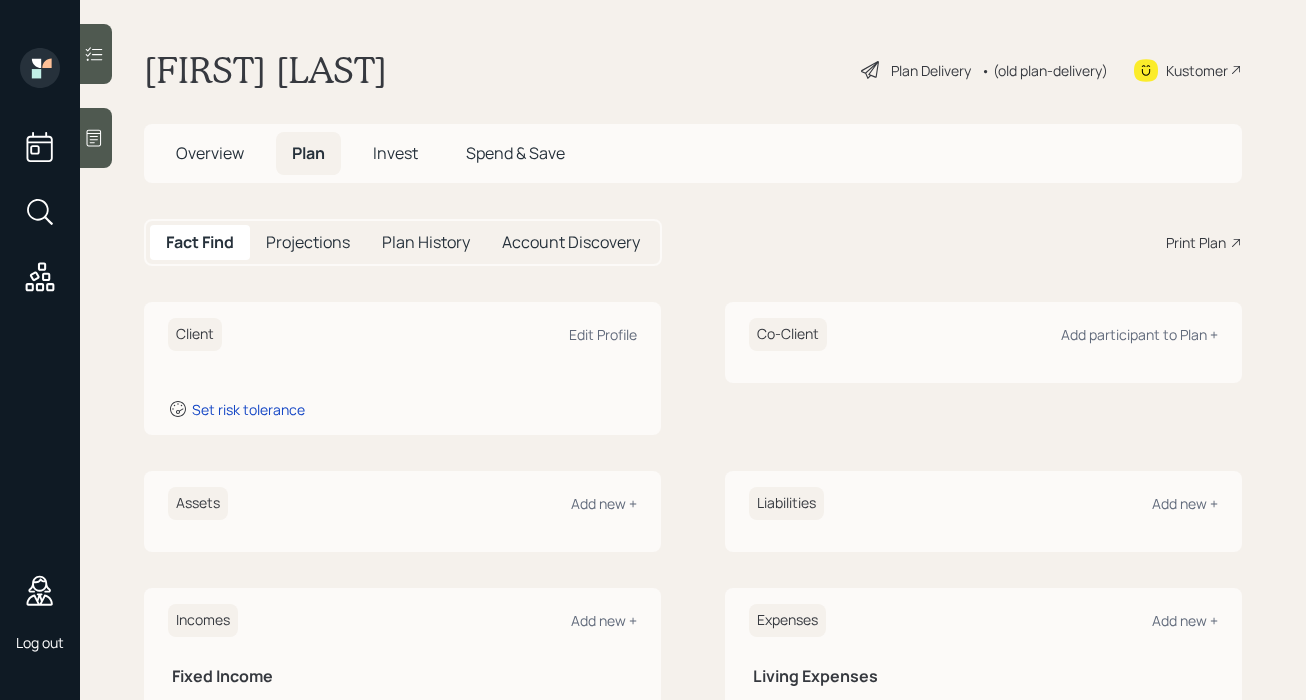 click on "Invest" at bounding box center (395, 153) 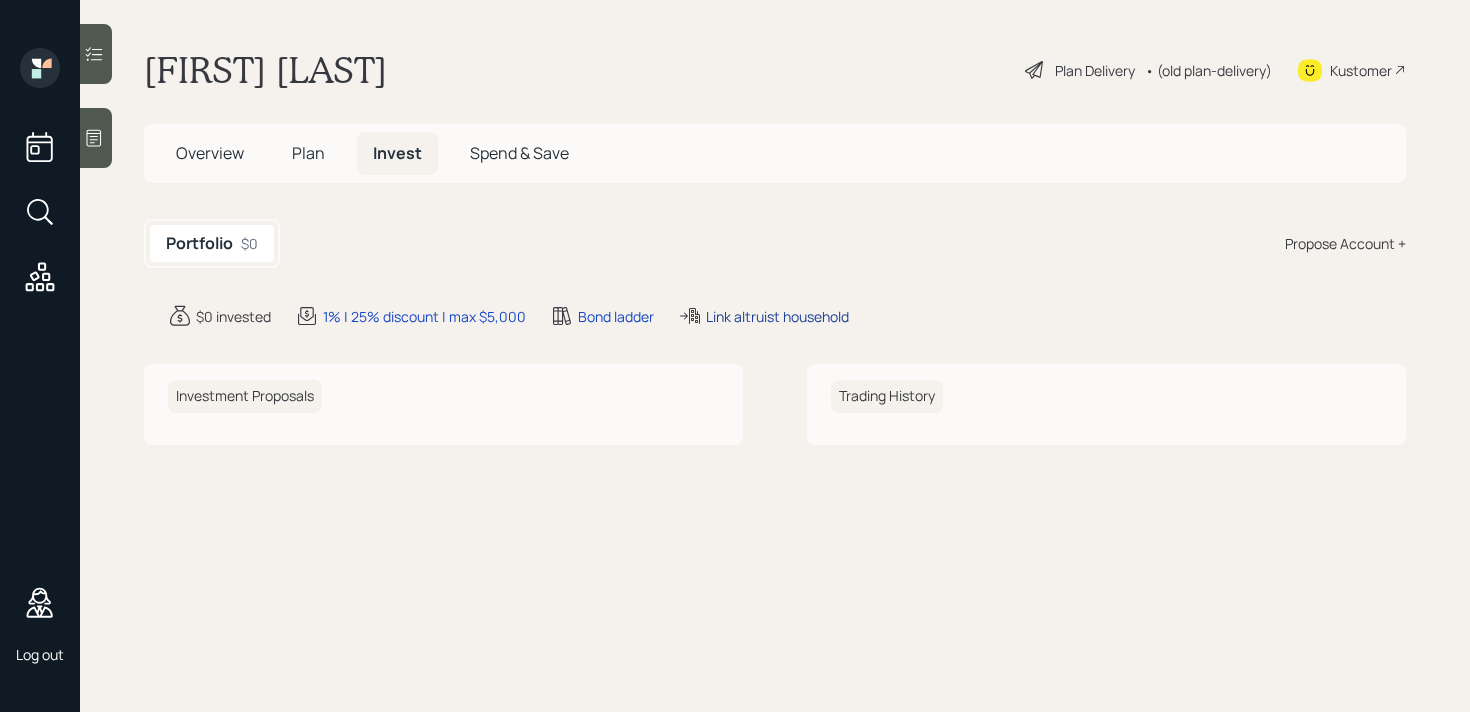 click on "Link altruist household" at bounding box center (777, 316) 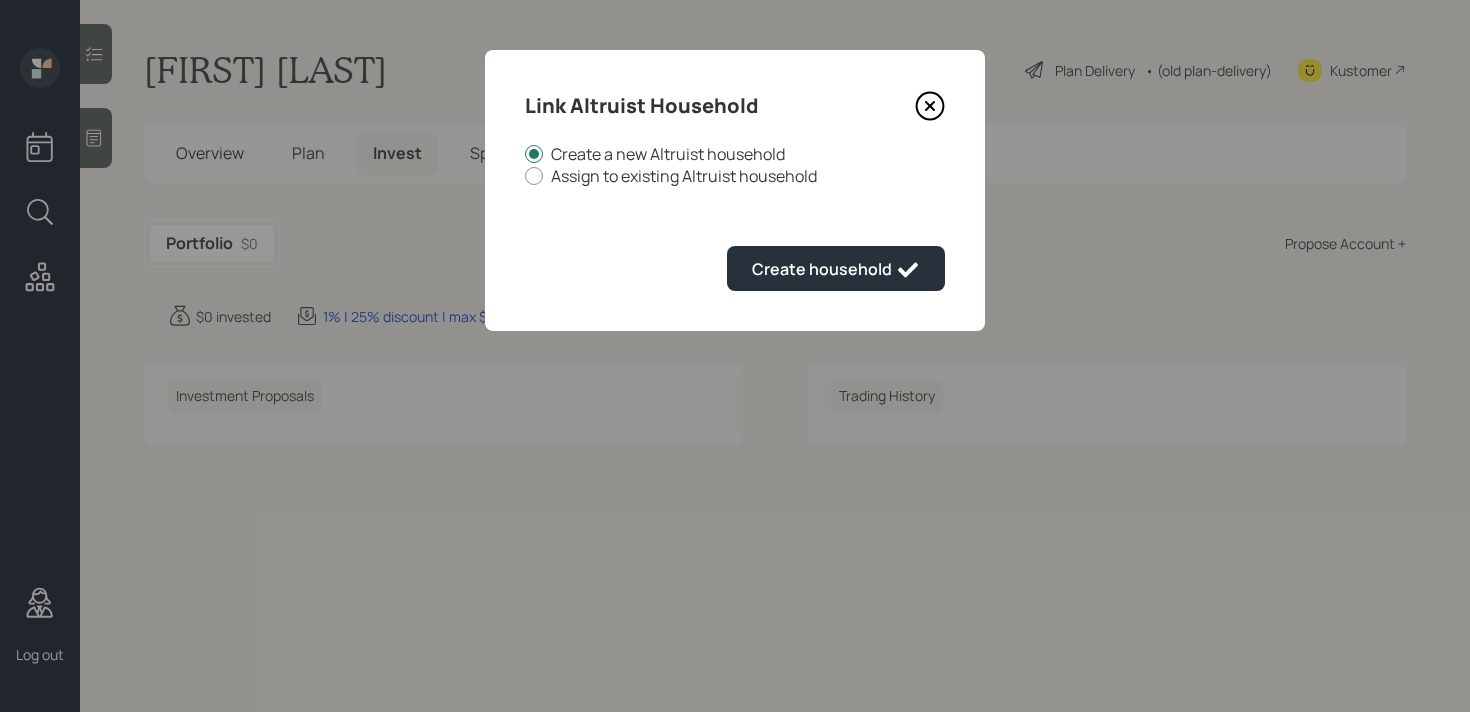 click 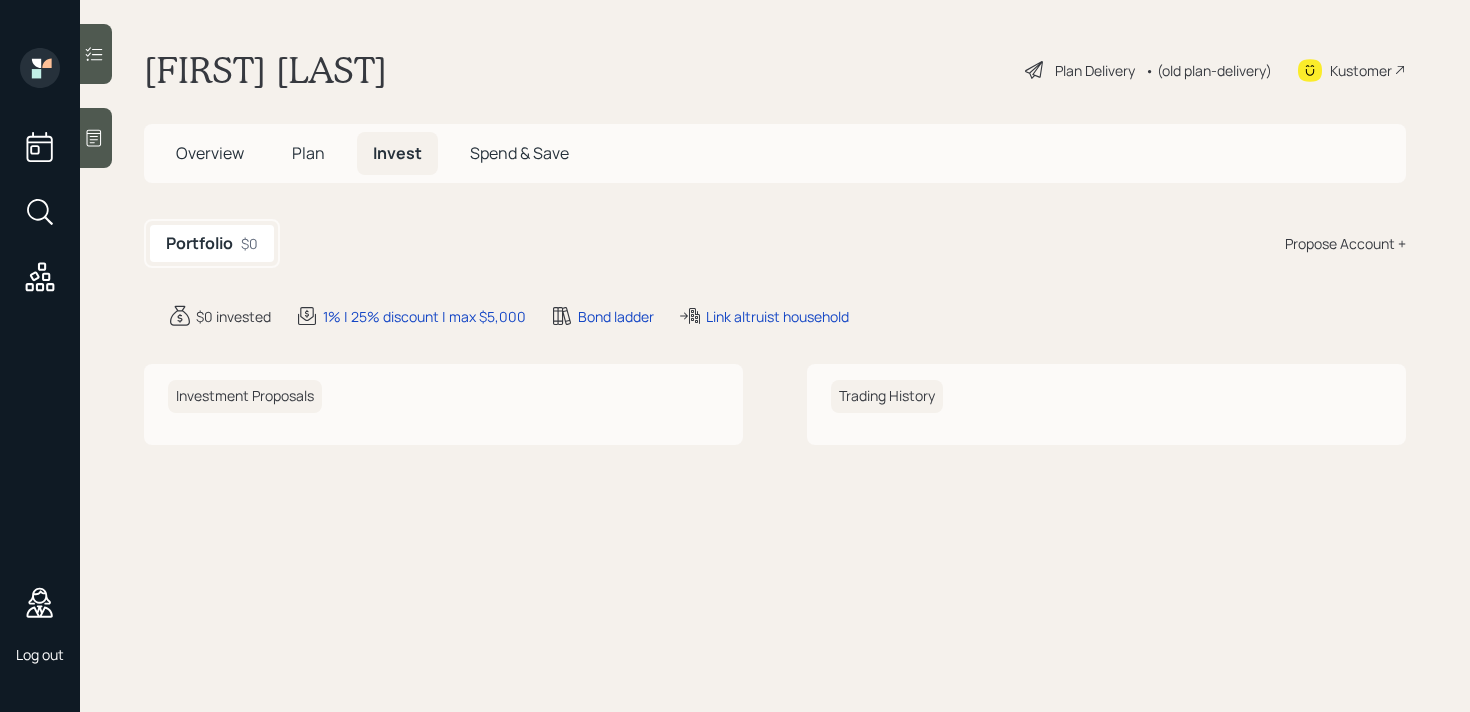 click on "Plan" at bounding box center (308, 153) 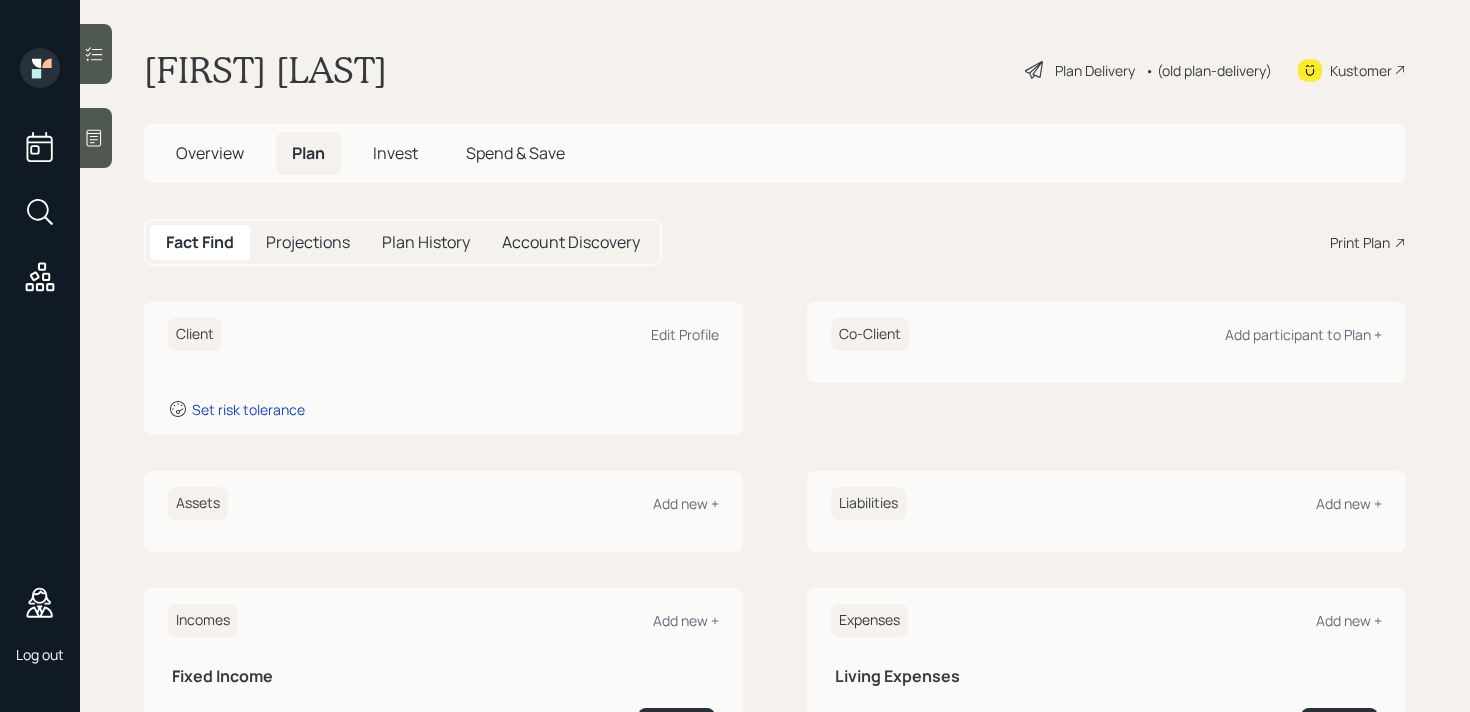 click on "Plan Delivery" at bounding box center [1095, 70] 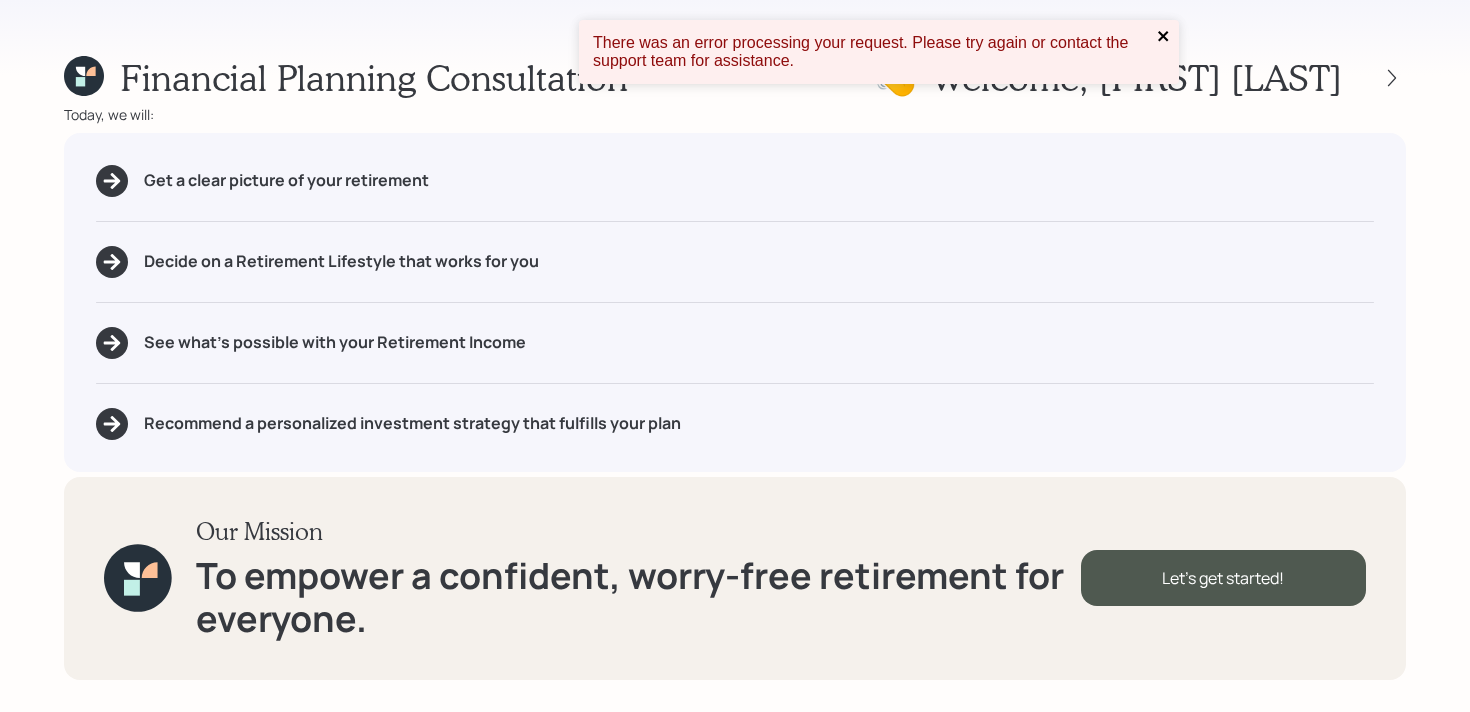 click 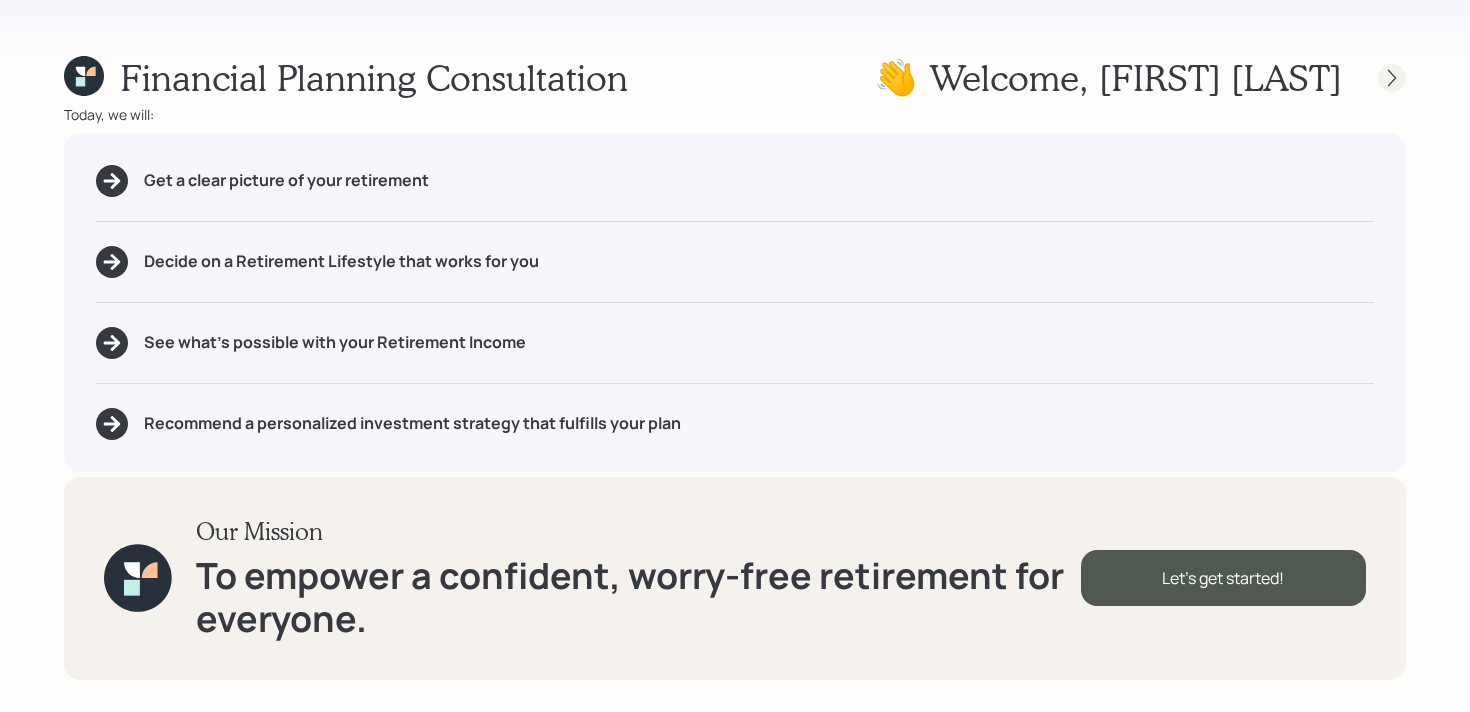 click 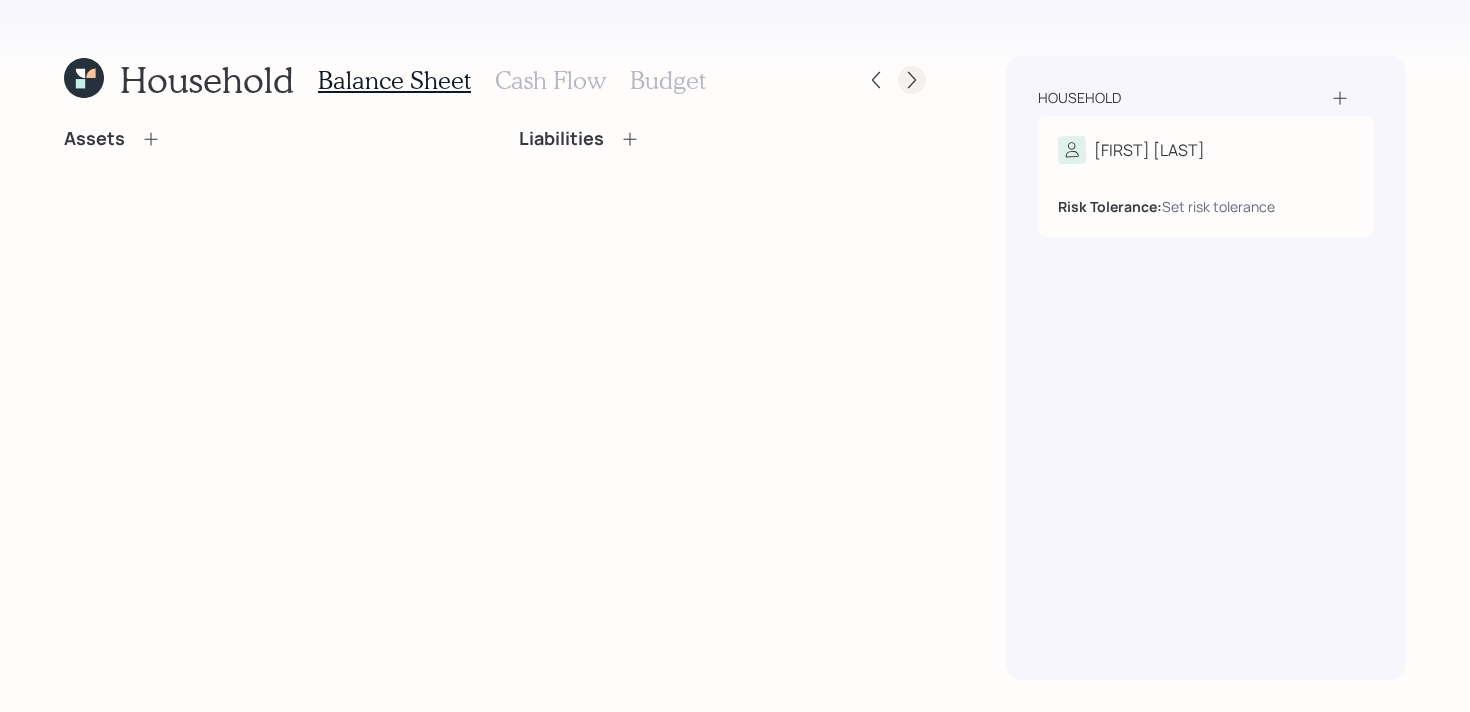 click 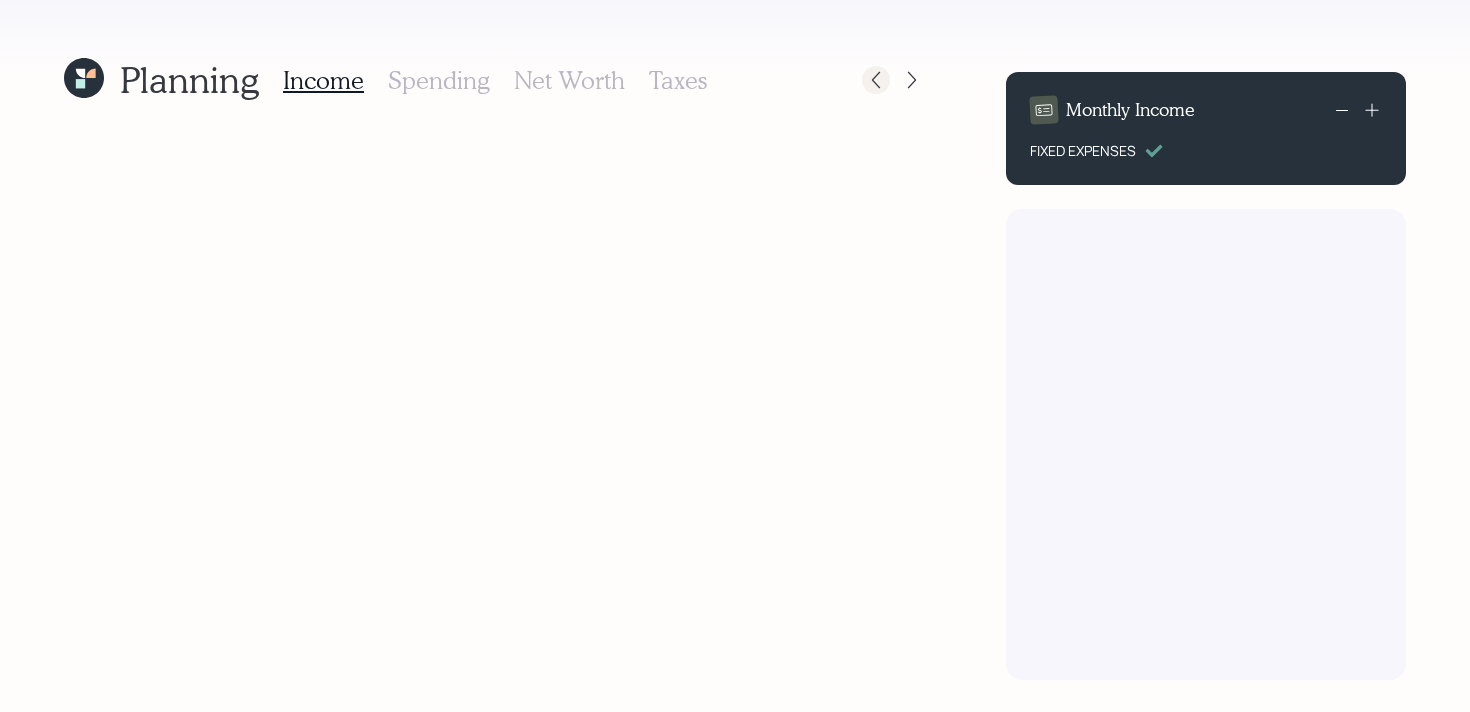click 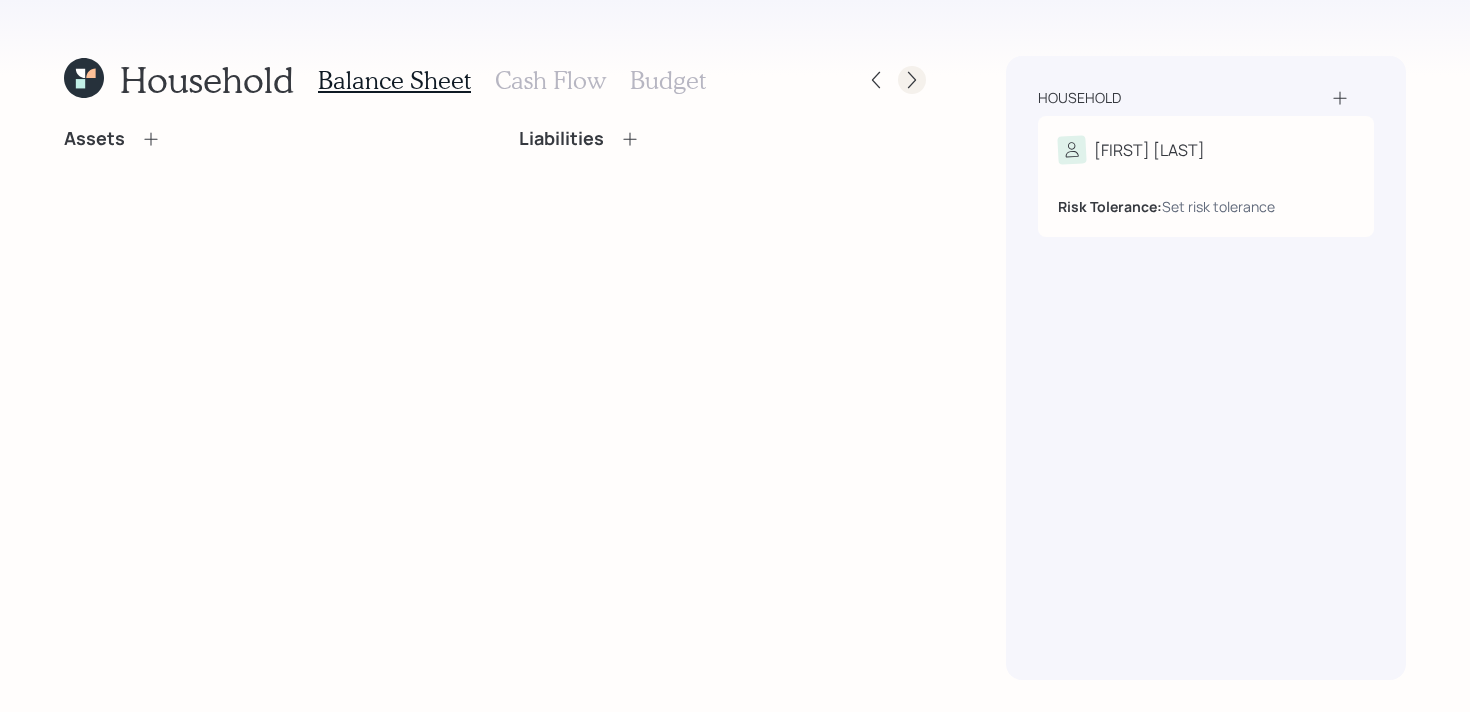click 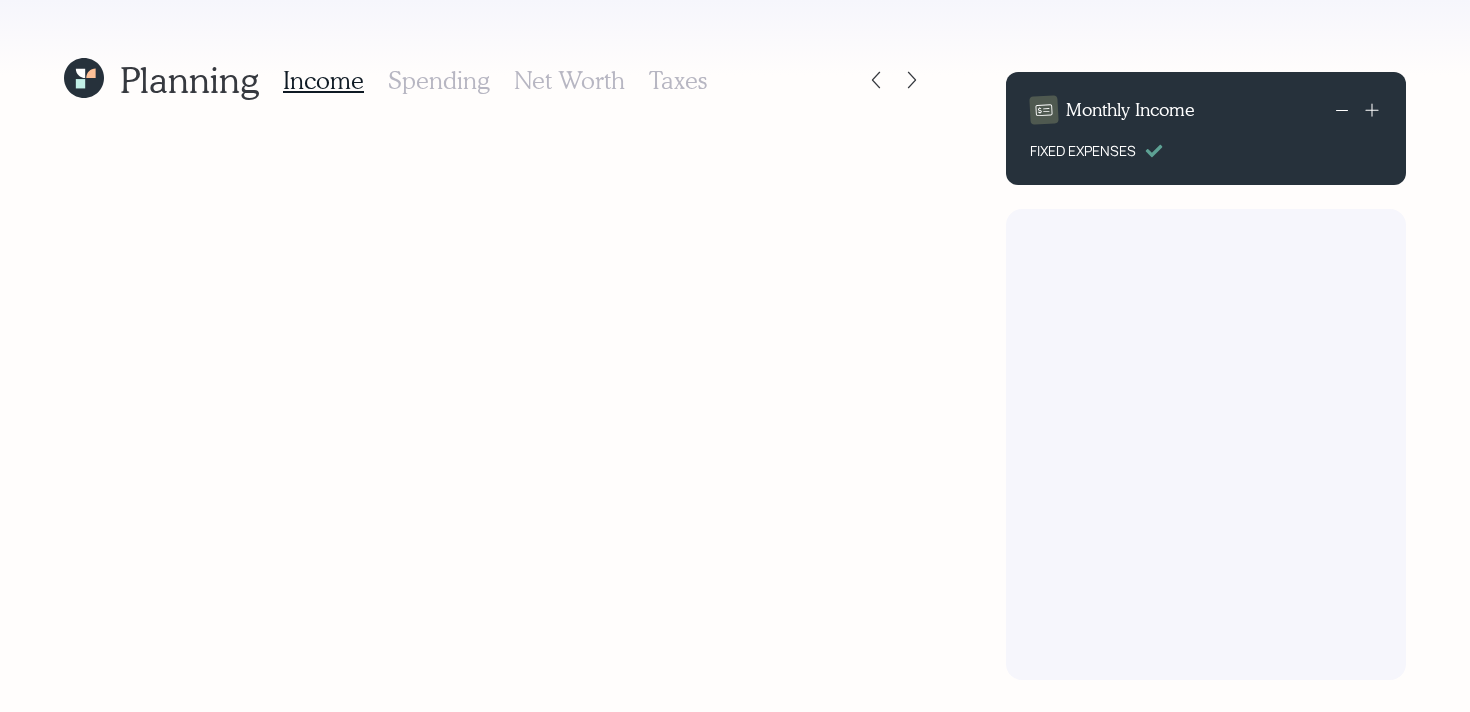click 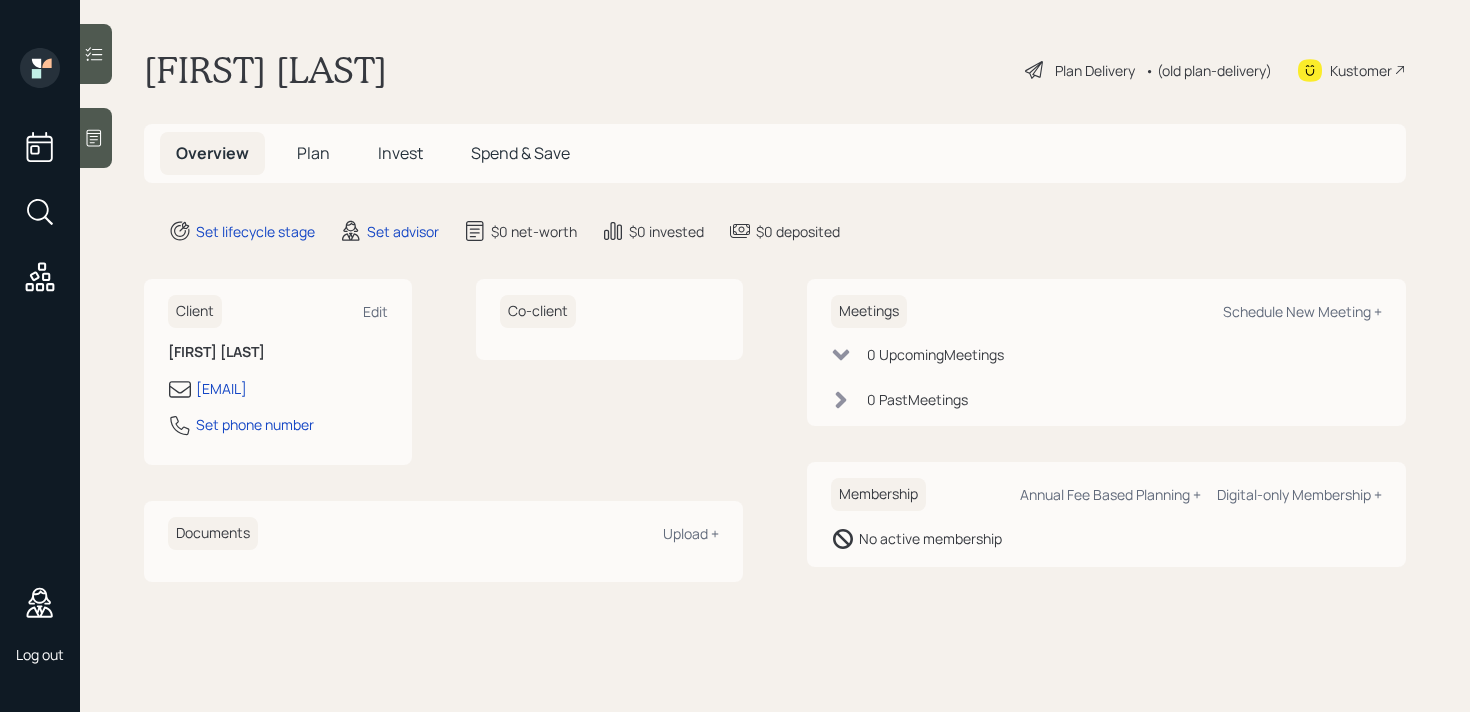 click on "Invest" at bounding box center (400, 153) 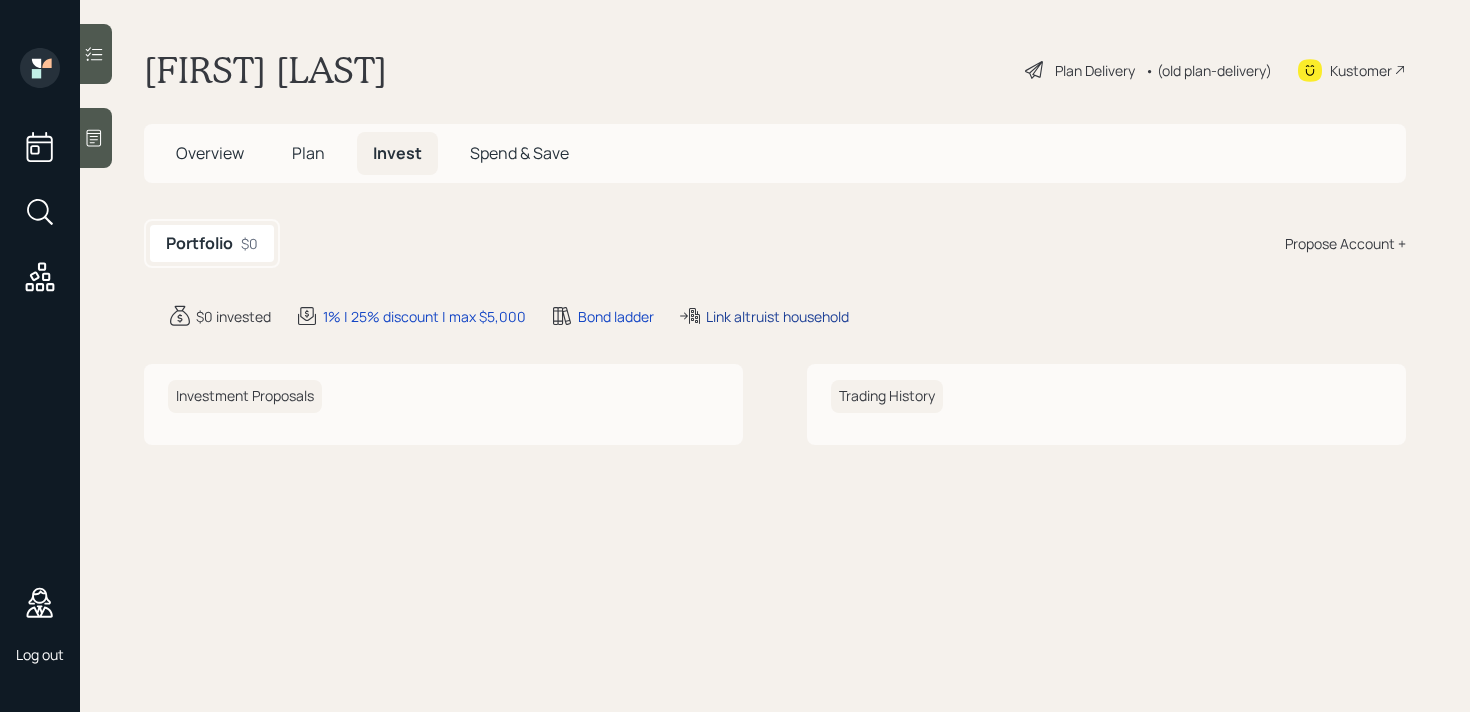 click on "Link altruist household" at bounding box center (777, 316) 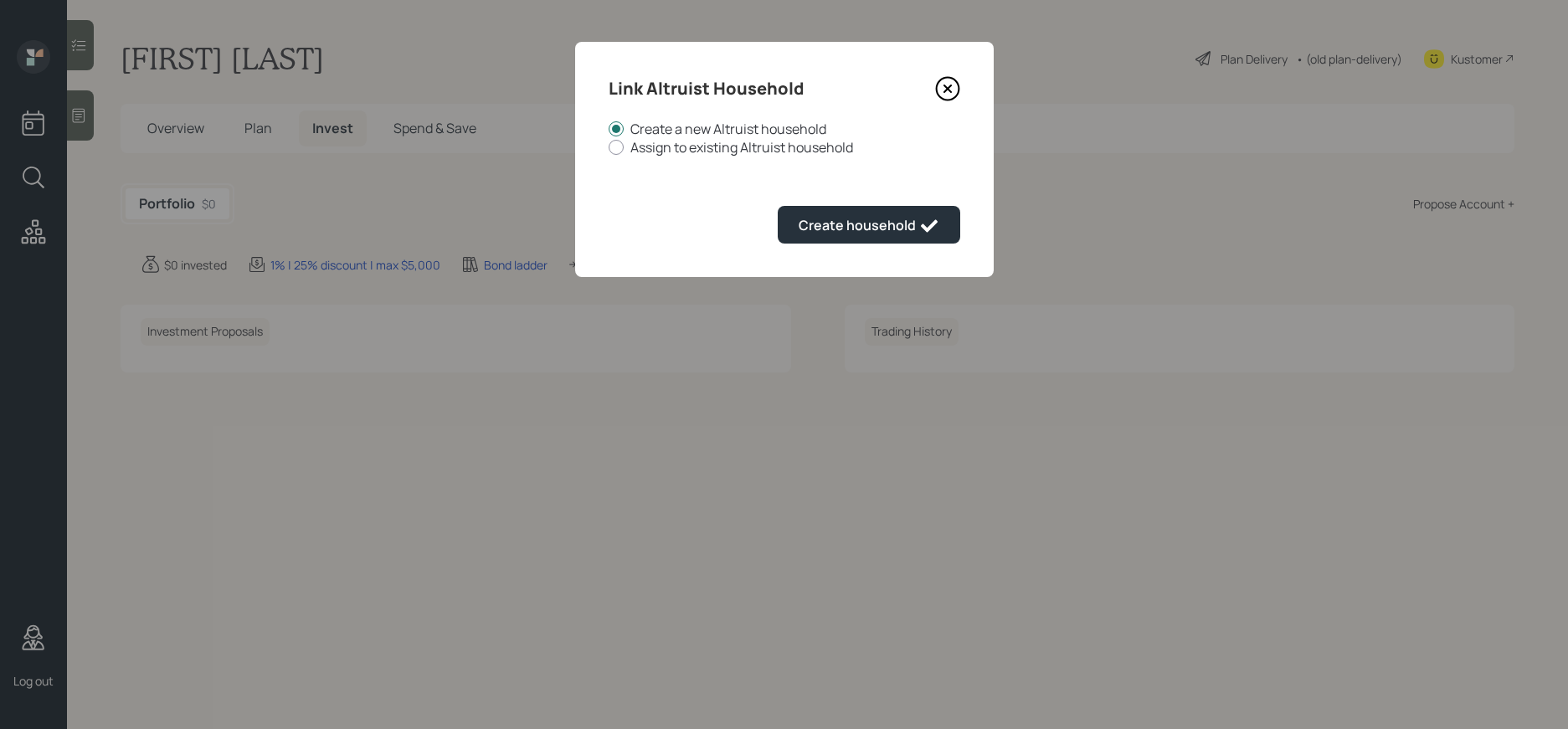 click 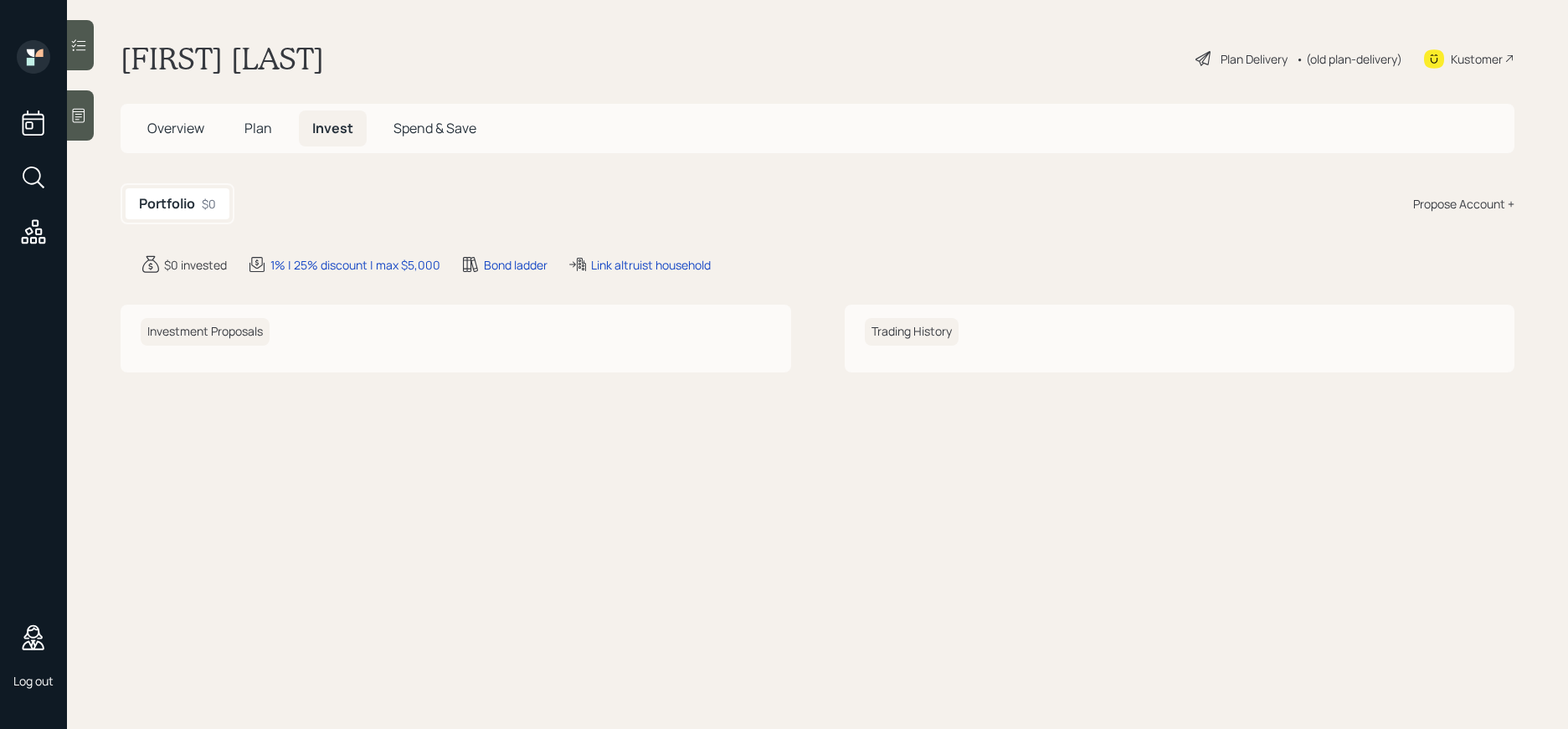 click at bounding box center (80, 116) 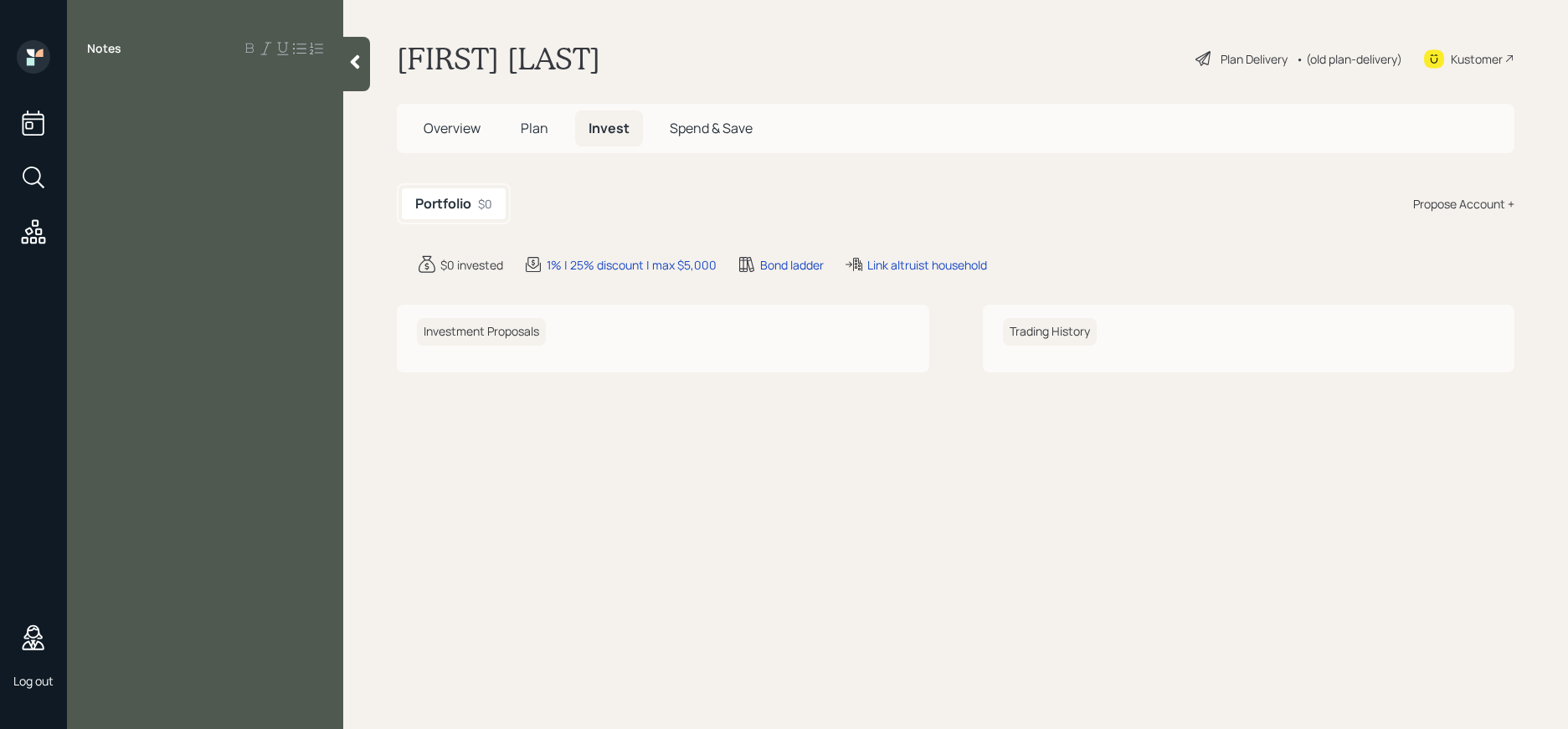 click at bounding box center (357, 64) 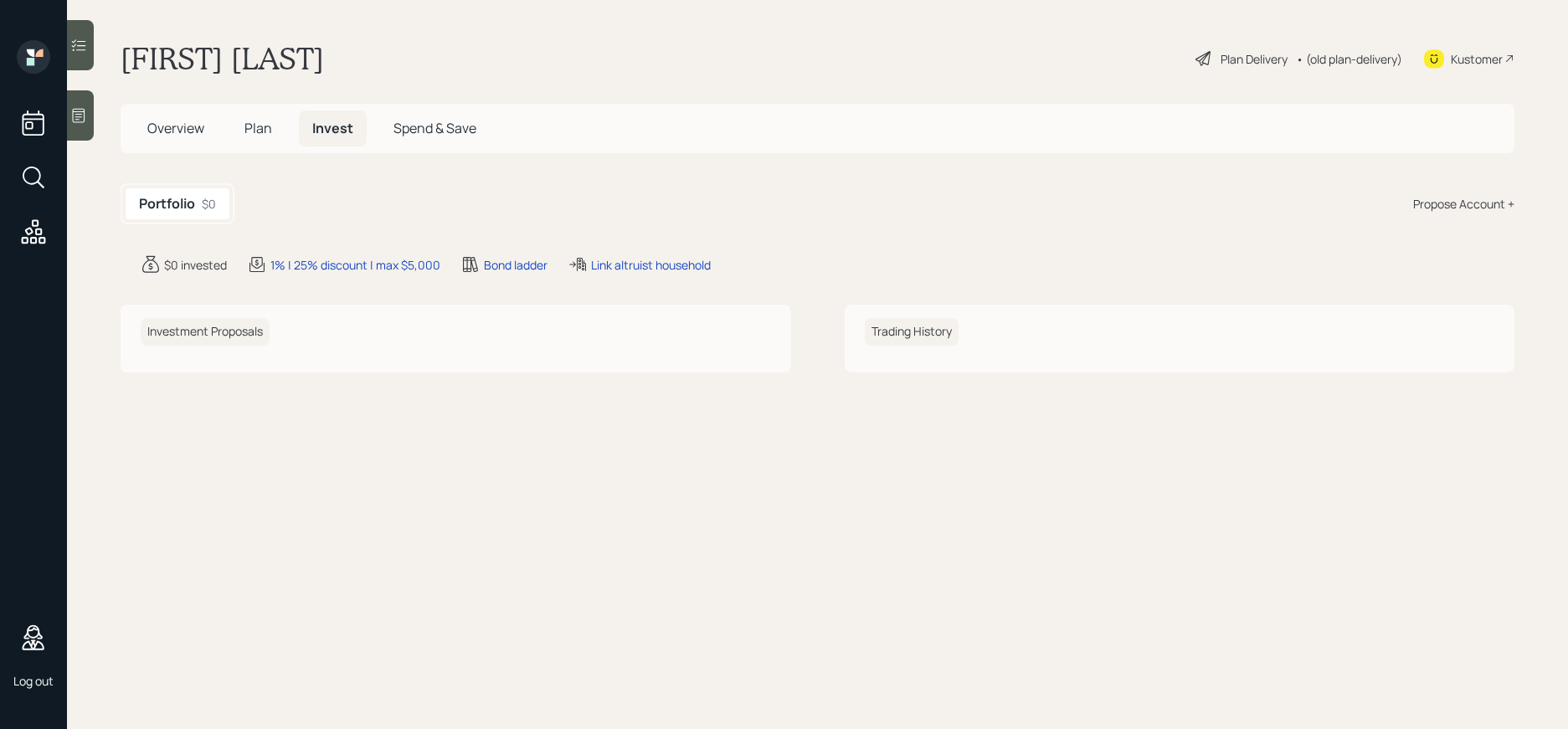 click 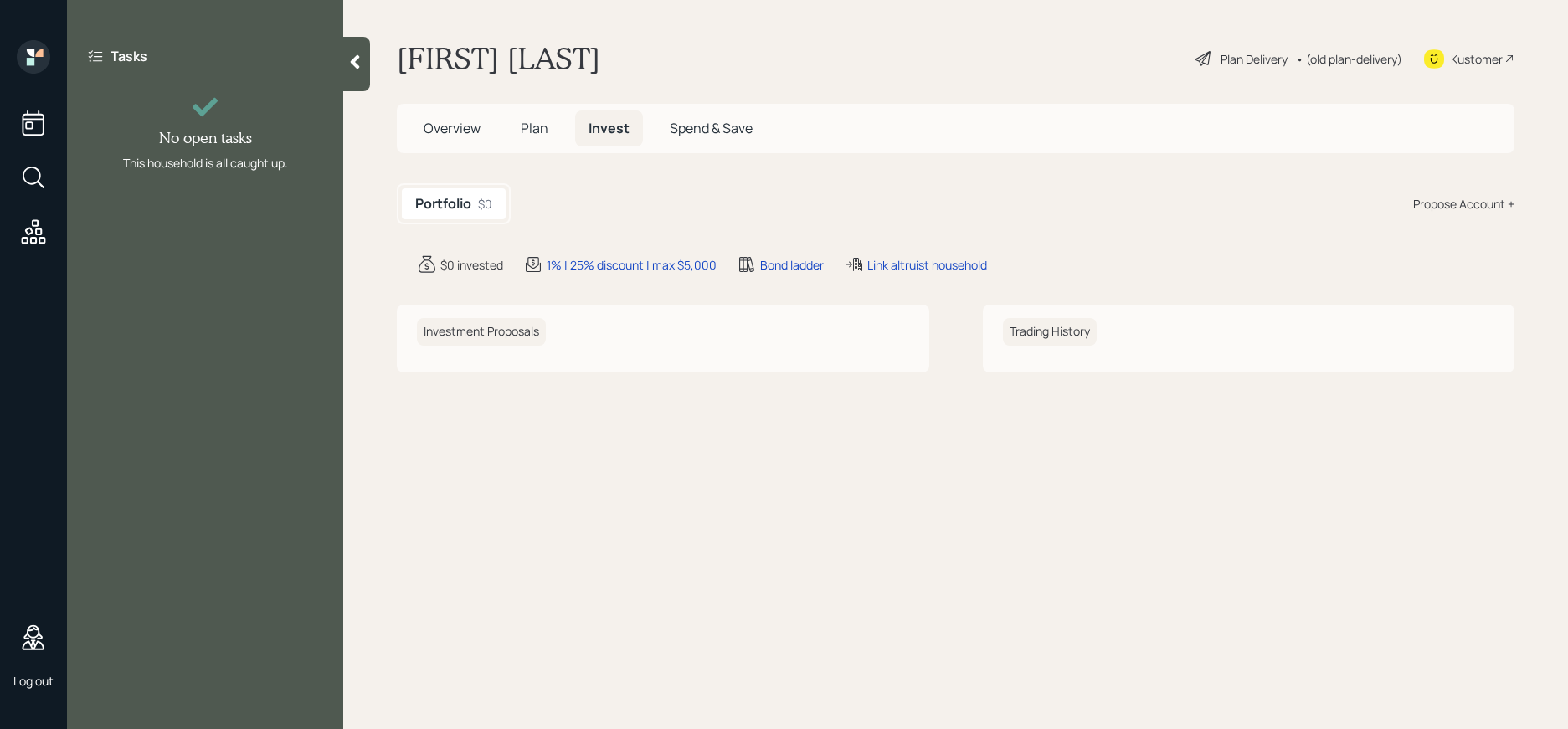 click on "Tasks No open tasks This household is all caught up." at bounding box center (205, 109) 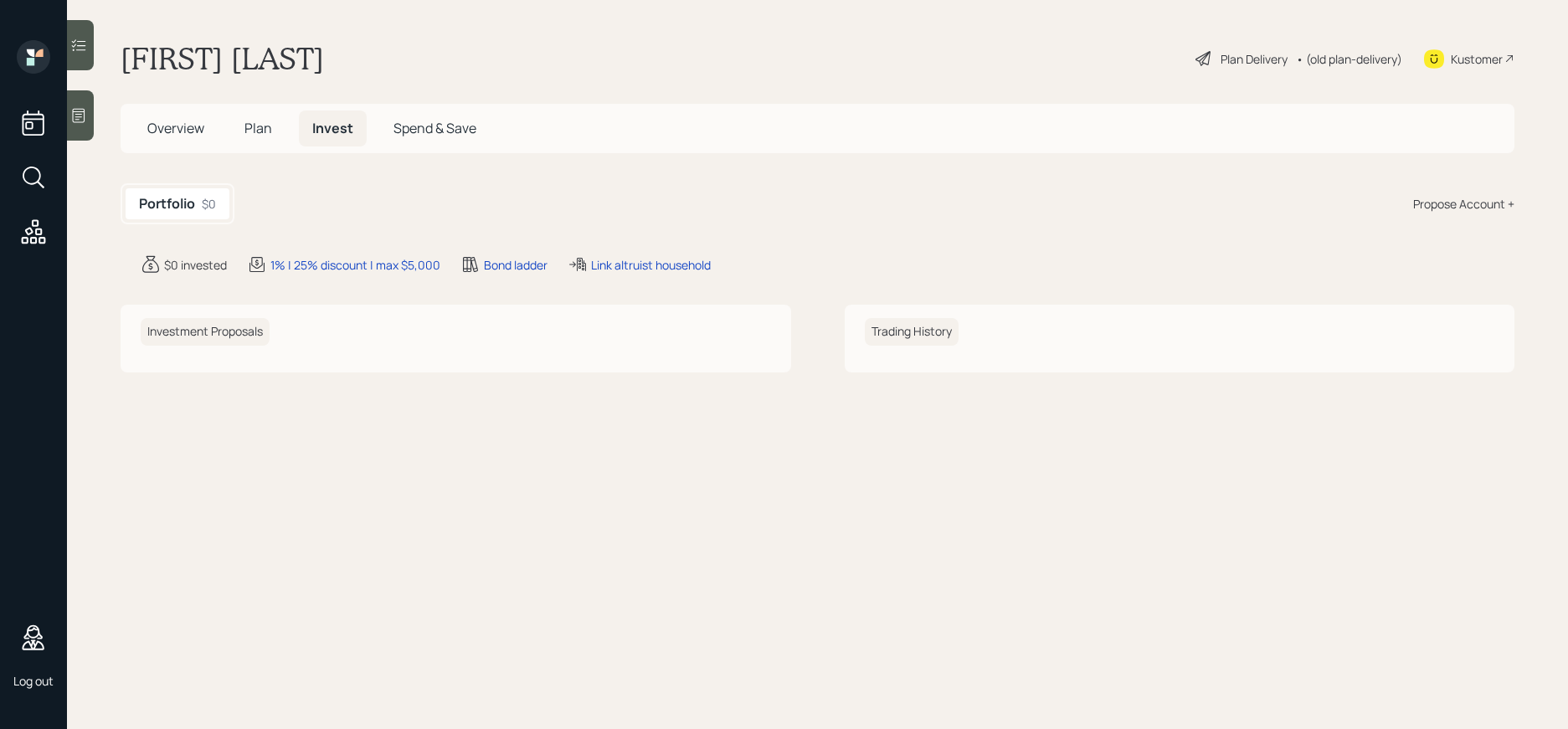 scroll, scrollTop: 0, scrollLeft: 0, axis: both 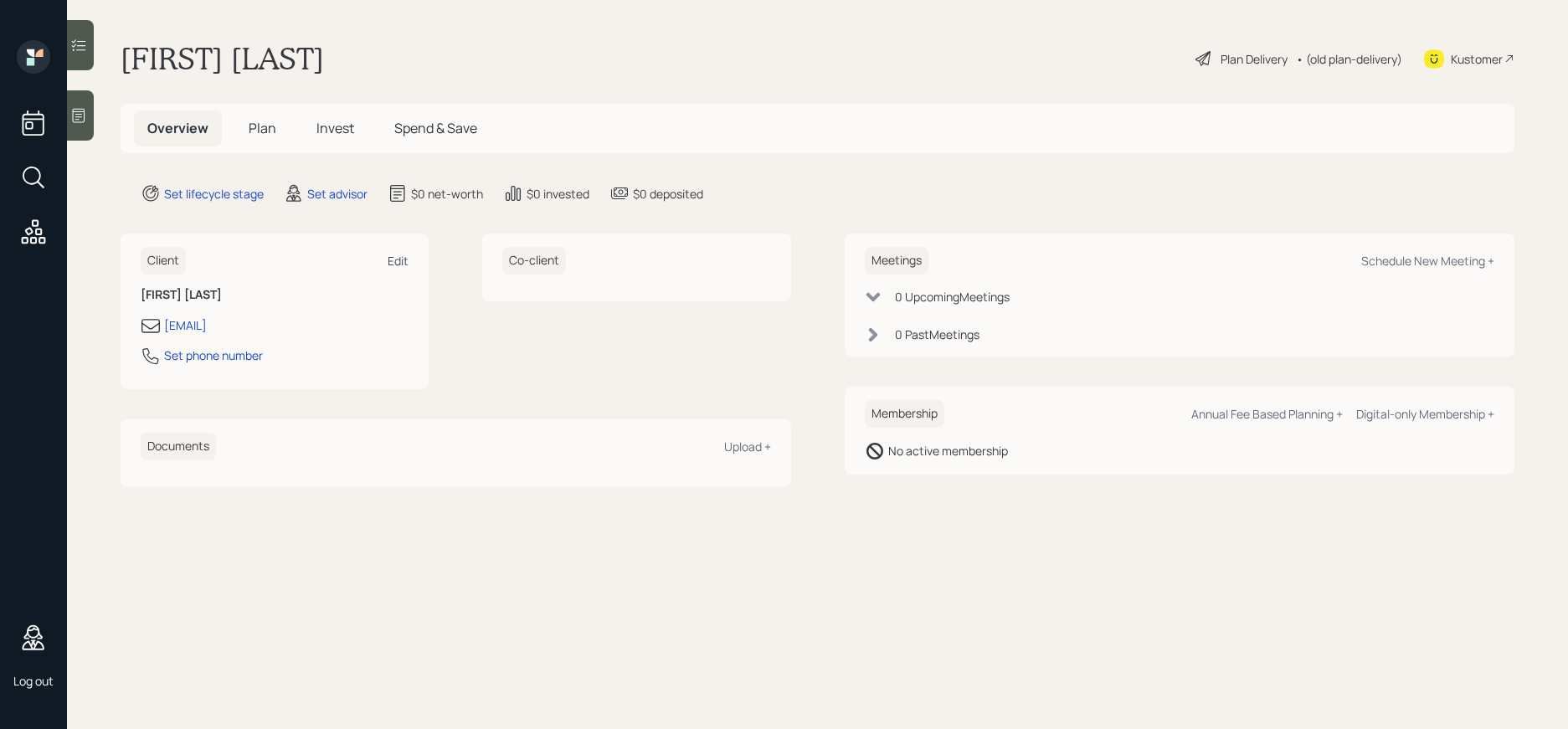 click on "Edit" at bounding box center [398, 260] 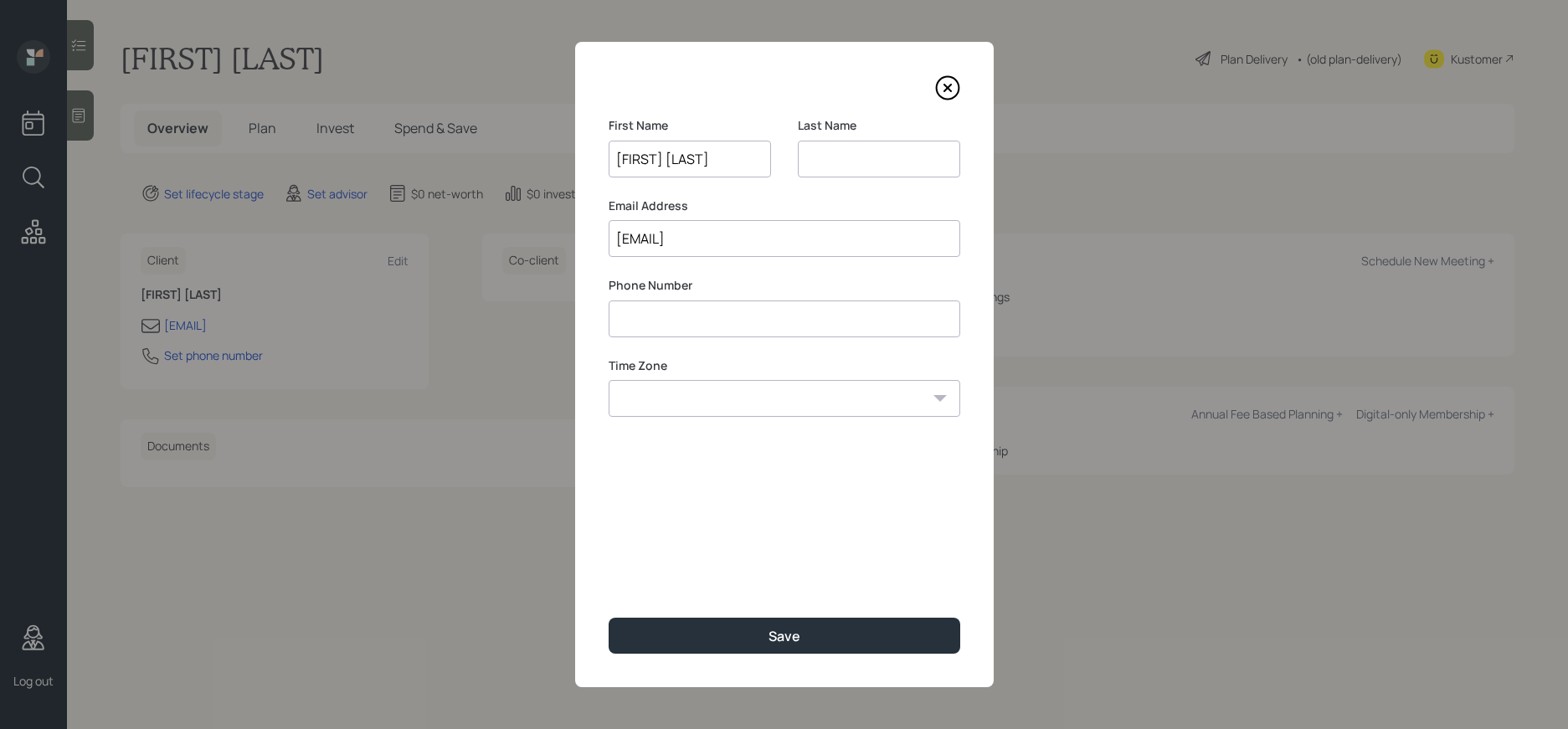 click on "[FIRST] [LAST]" at bounding box center (690, 159) 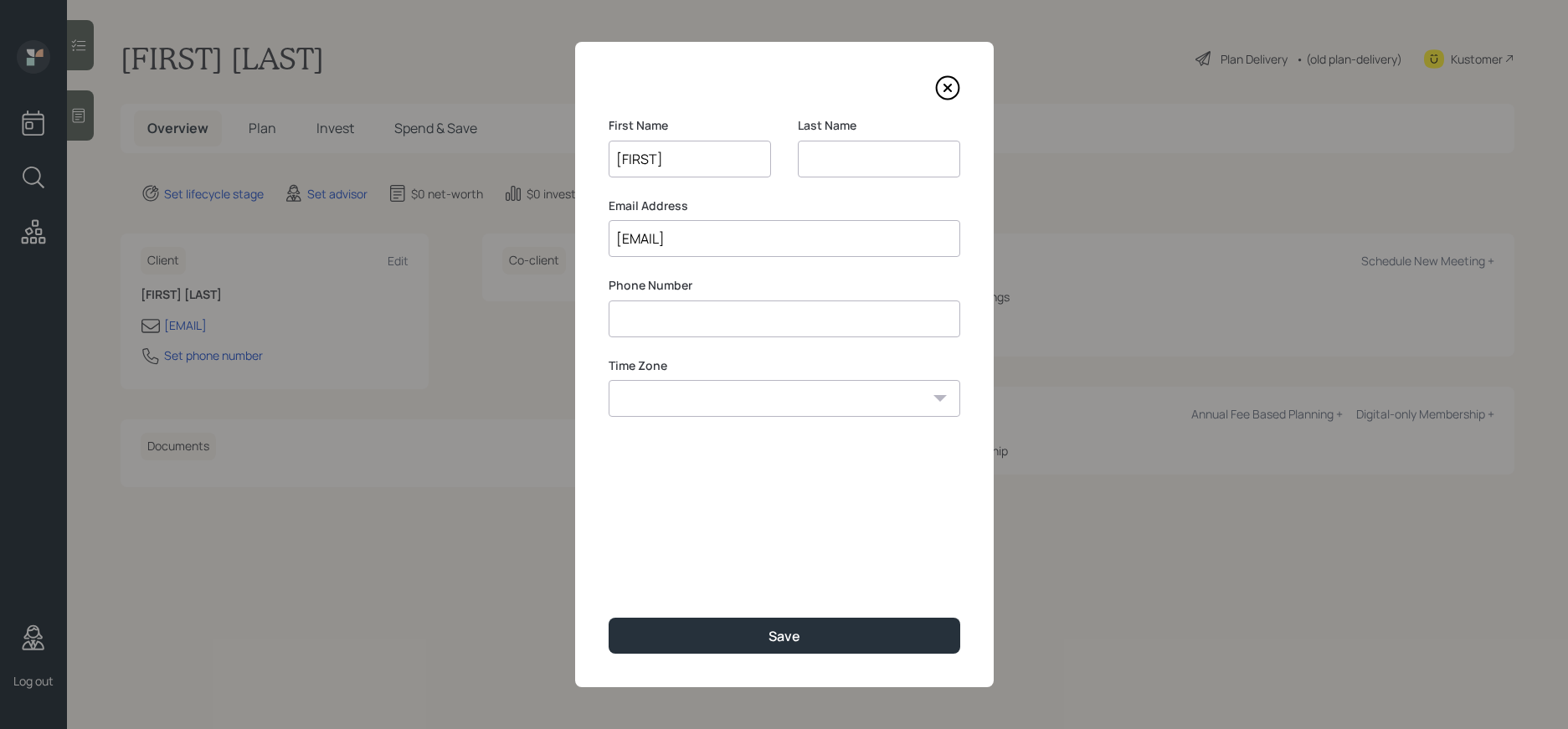 type on "[FIRST]" 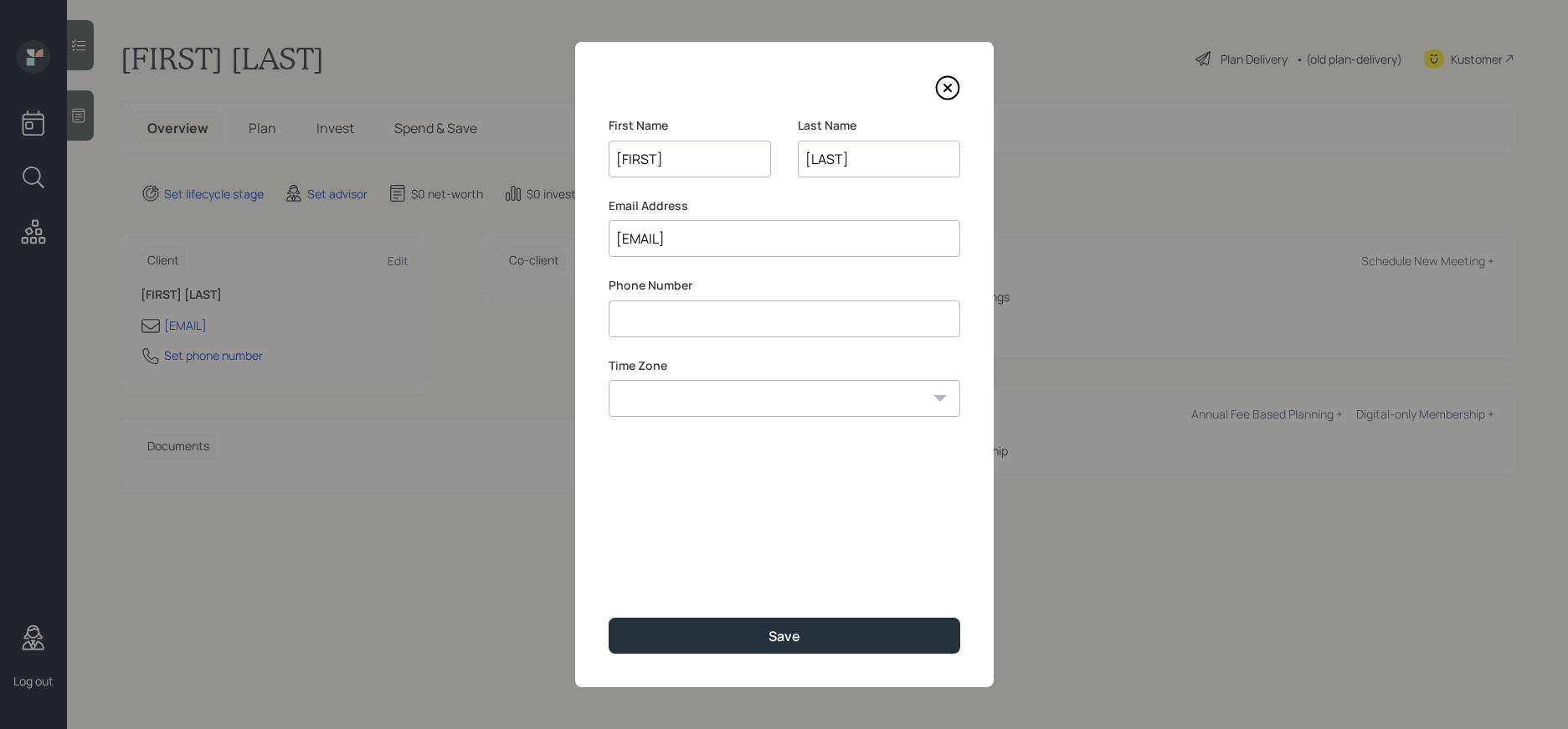type on "[LAST]" 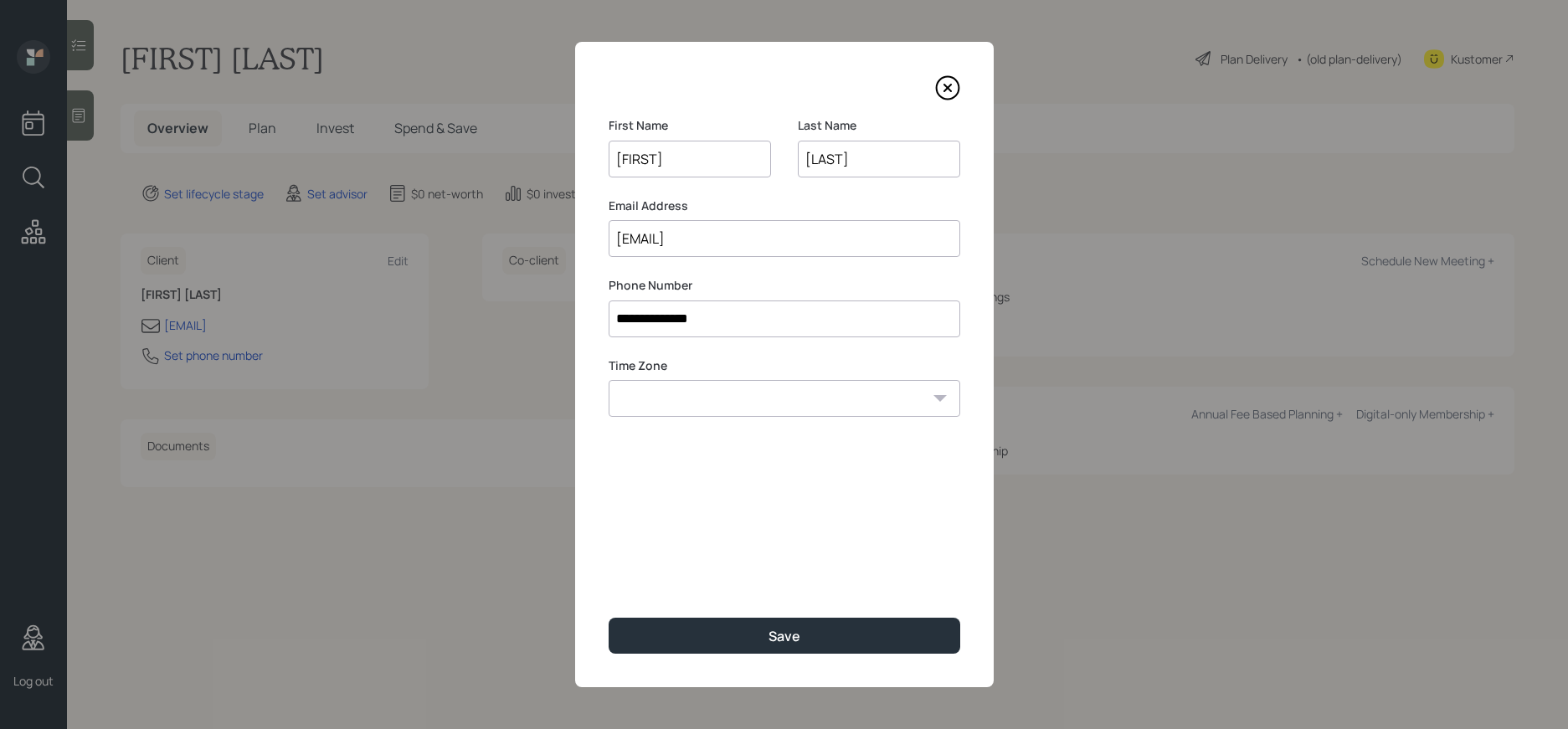 type on "**********" 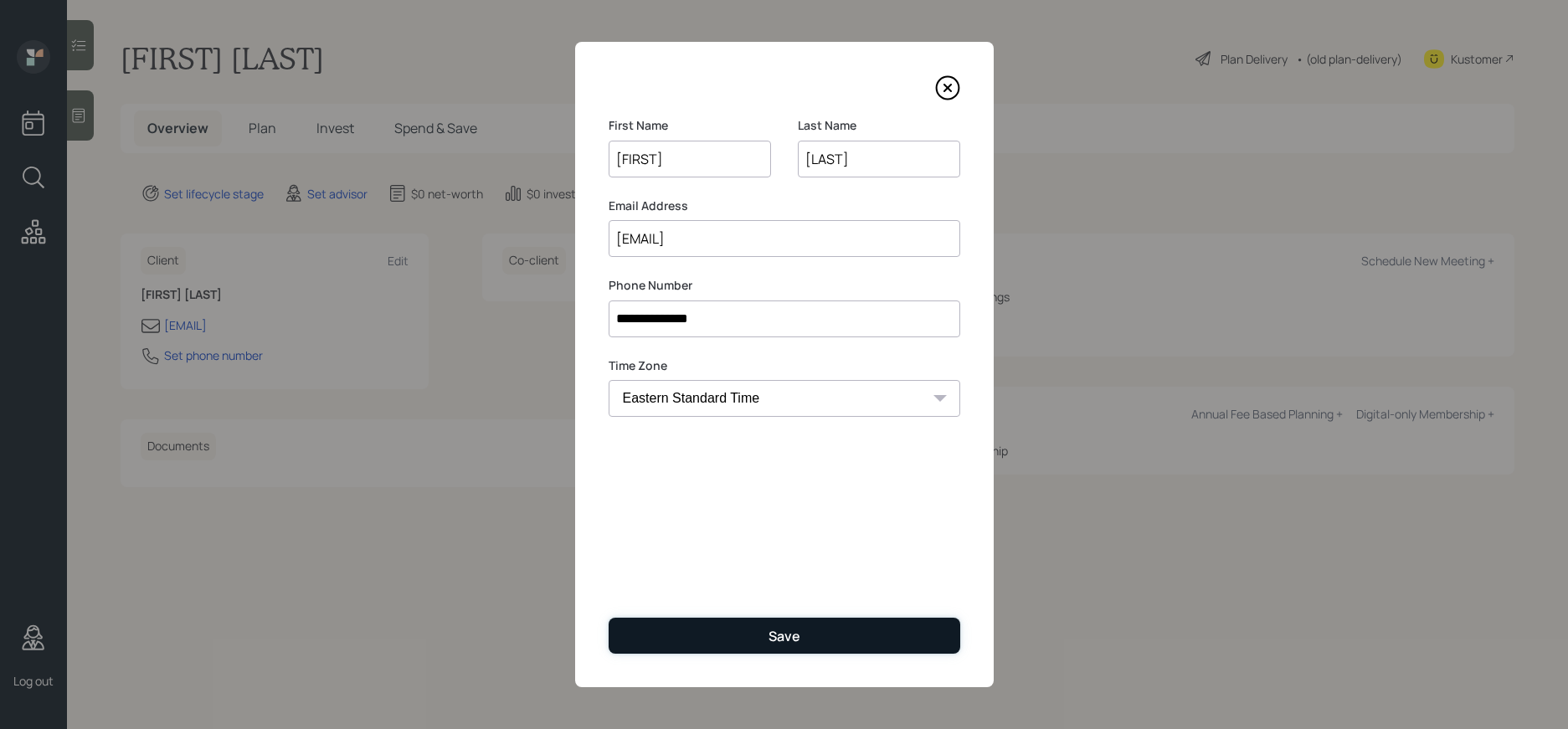 click on "Save" at bounding box center (784, 635) 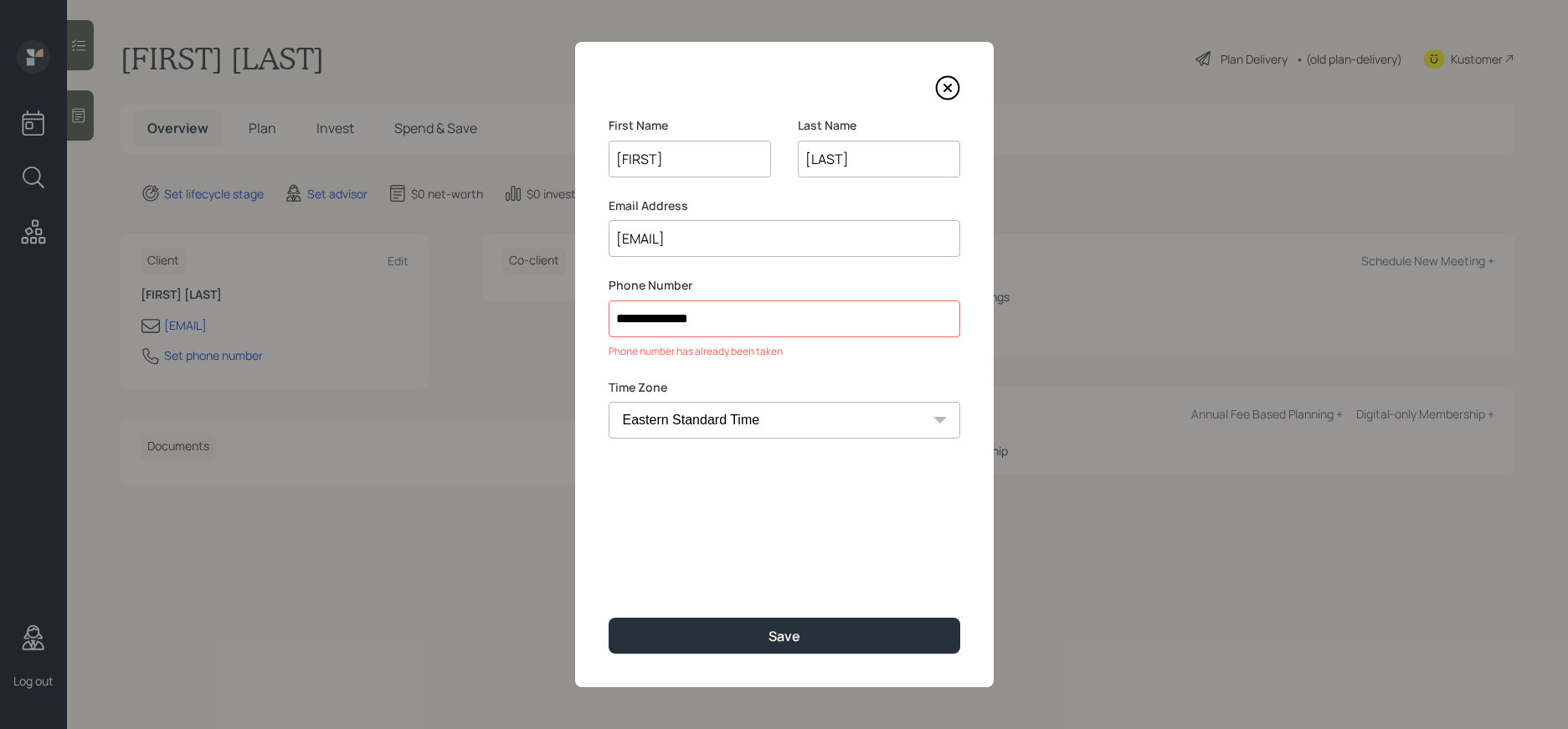 click on "[EMAIL]" at bounding box center (784, 239) 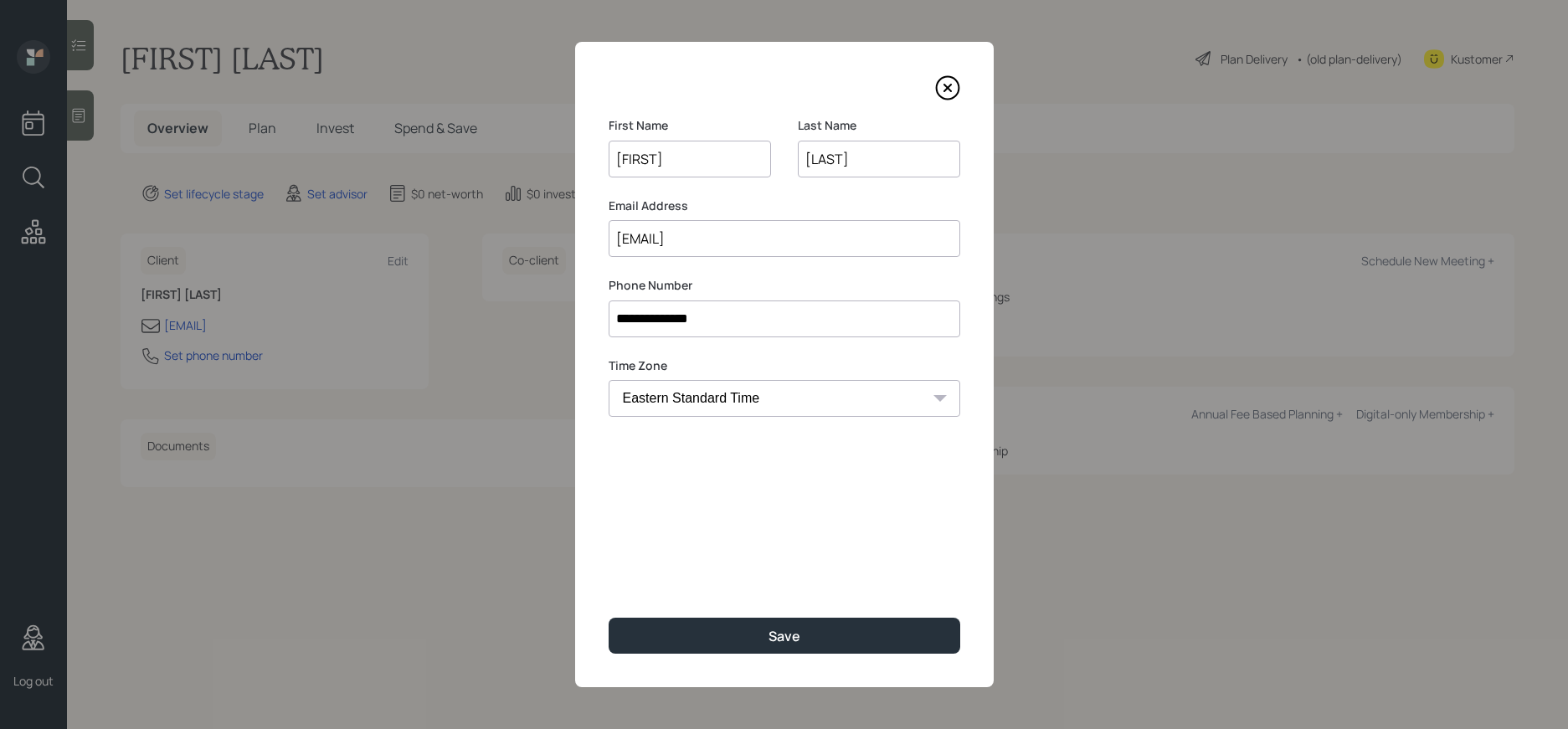 click 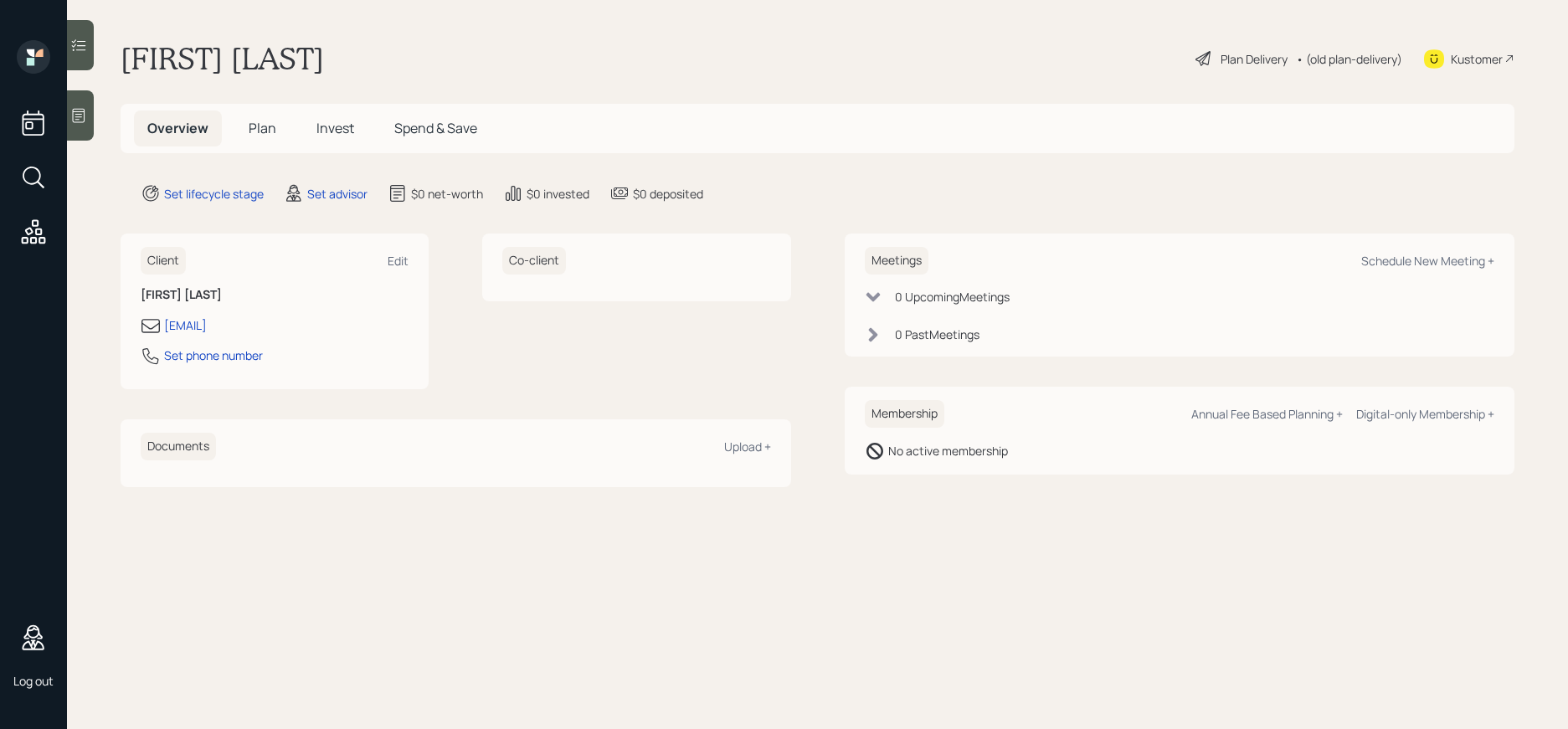 click 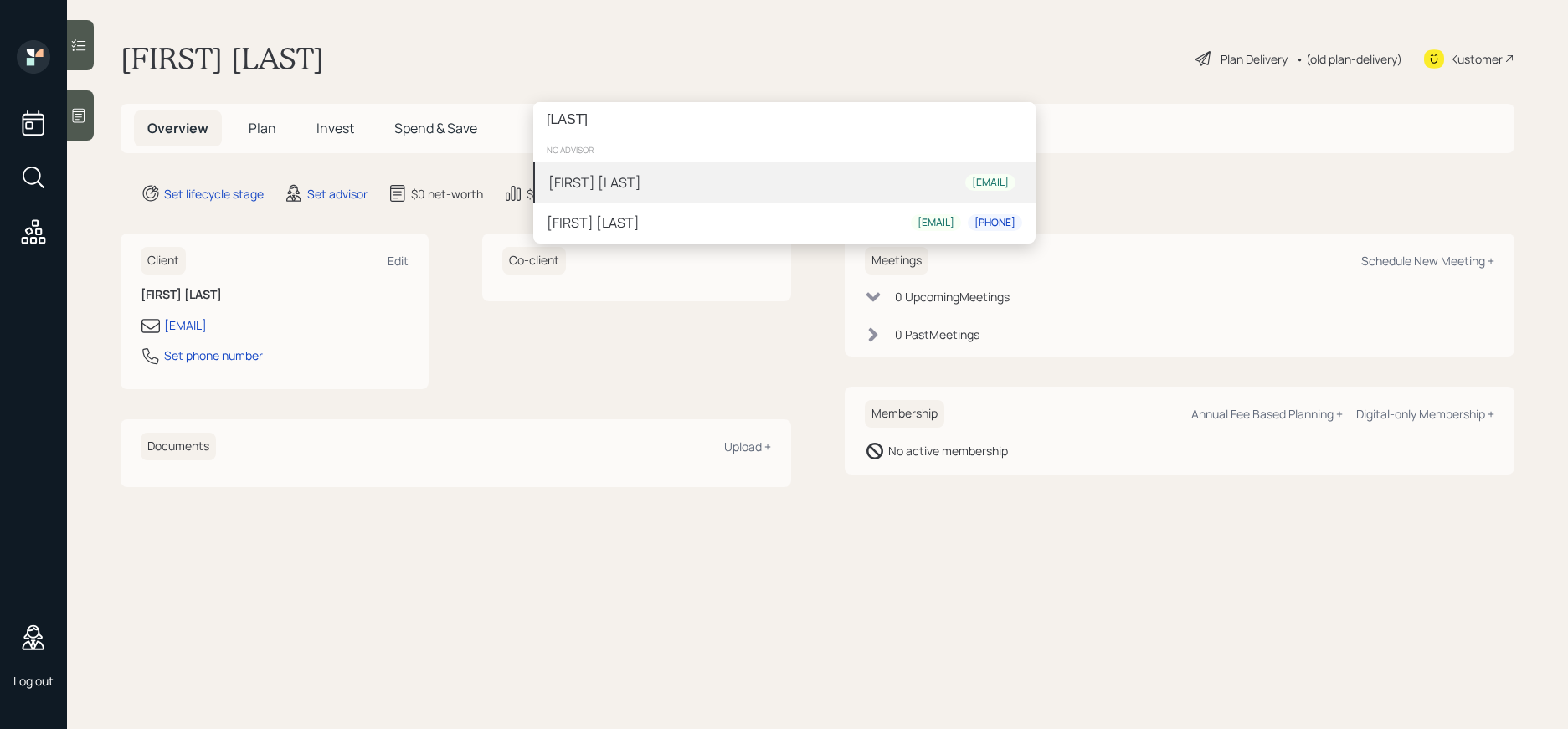 type on "[LAST]" 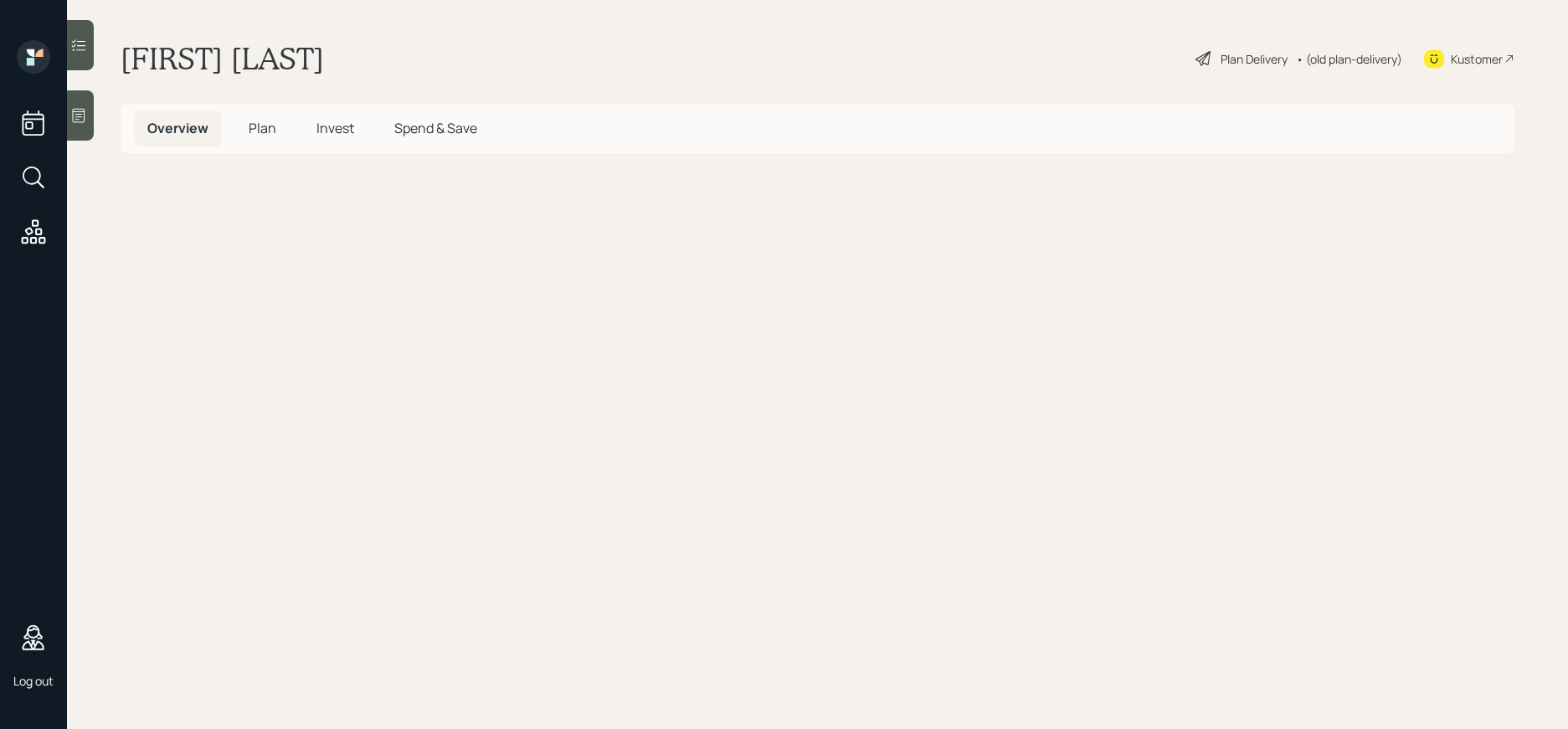 scroll, scrollTop: 0, scrollLeft: 0, axis: both 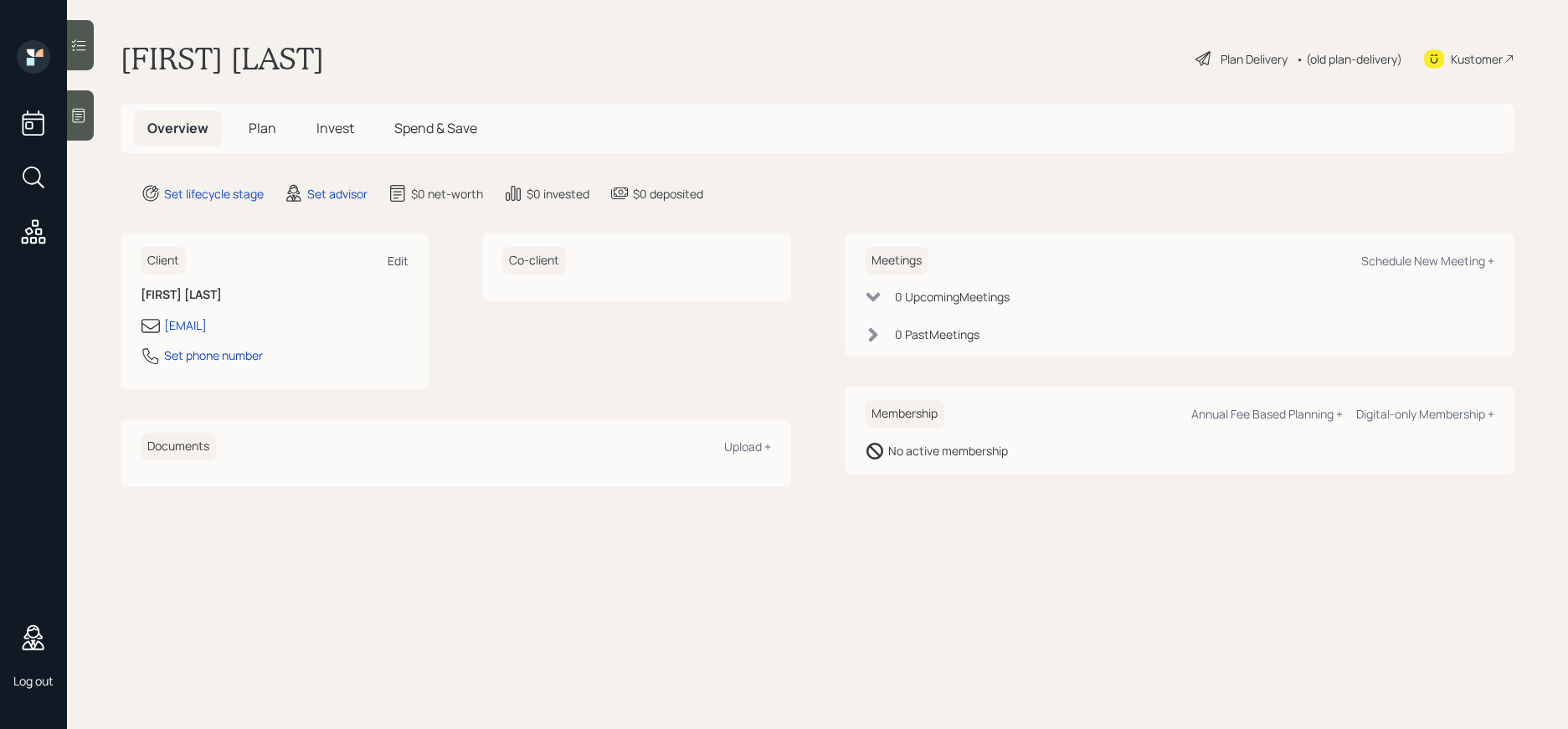 click on "Edit" at bounding box center (398, 260) 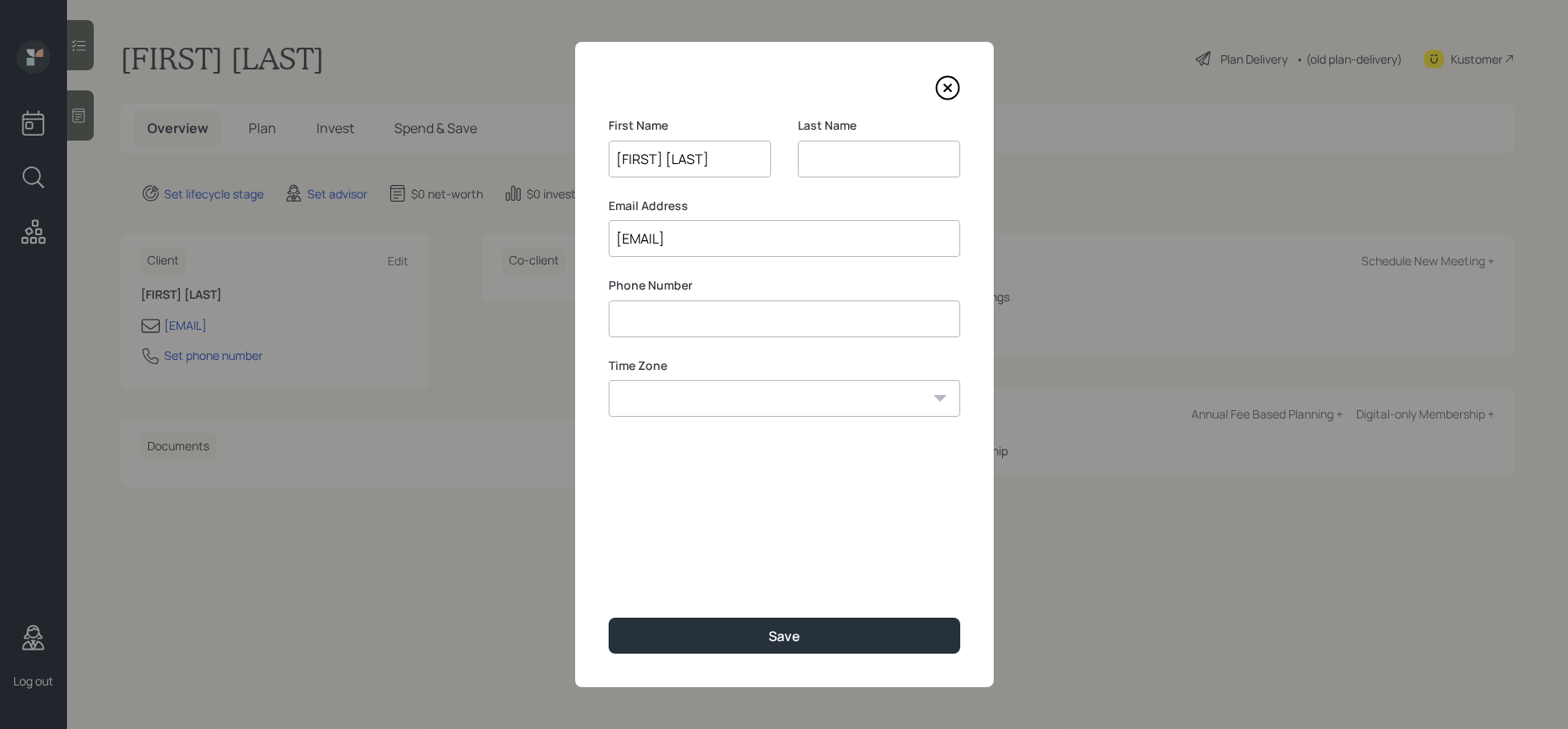 click on "[FIRST] [LAST]" at bounding box center [690, 159] 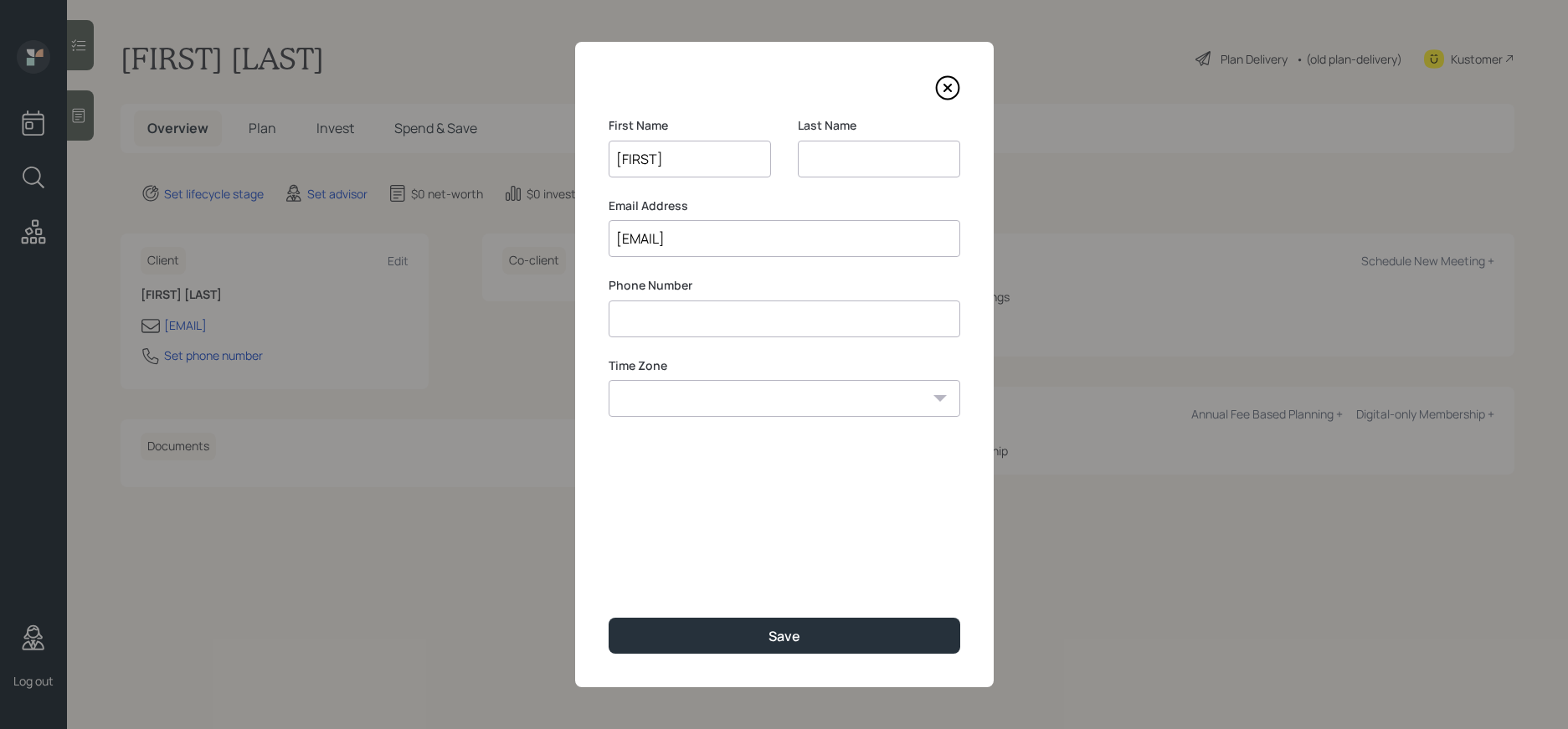 type on "[FIRST]" 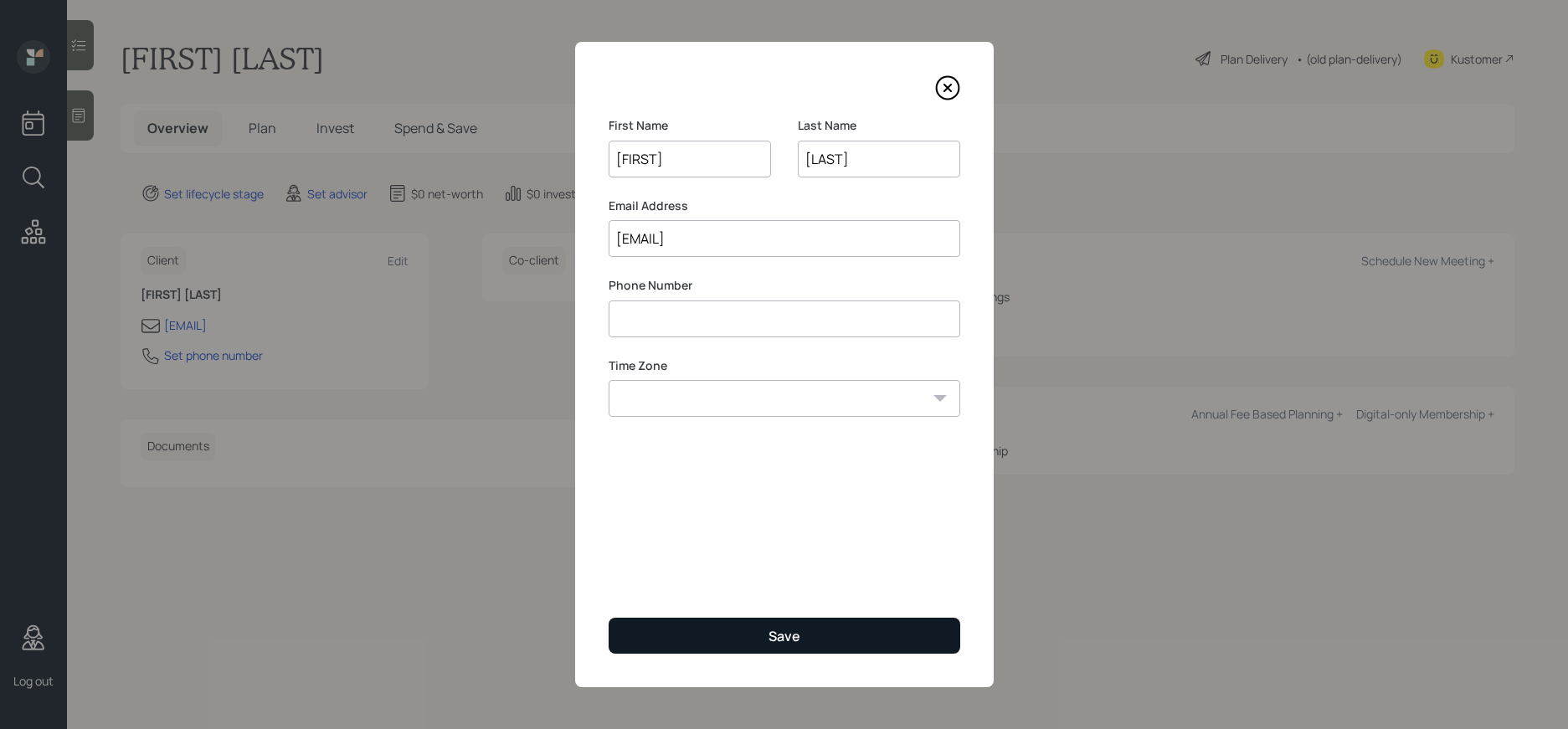 type on "[LAST]" 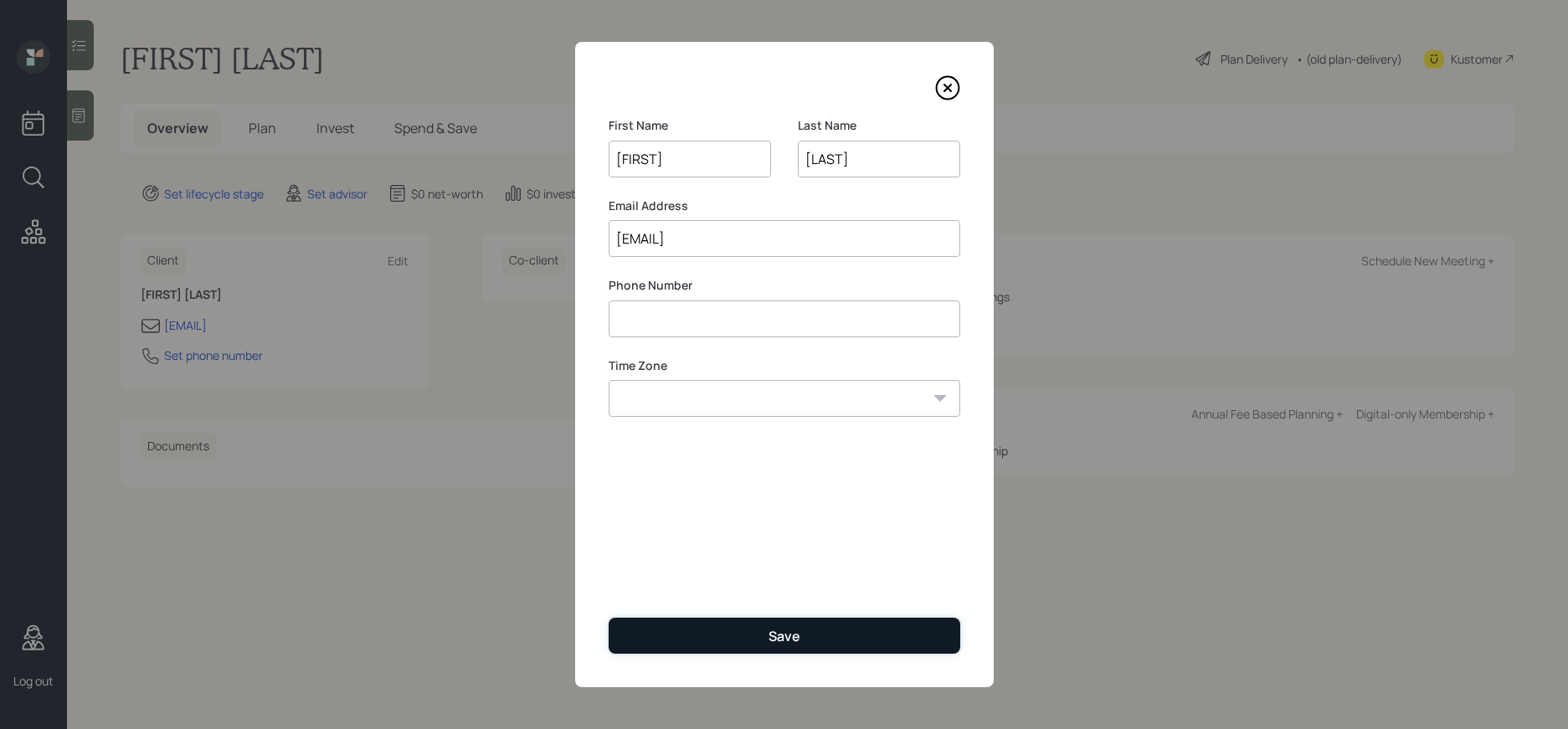 click on "Save" at bounding box center [784, 635] 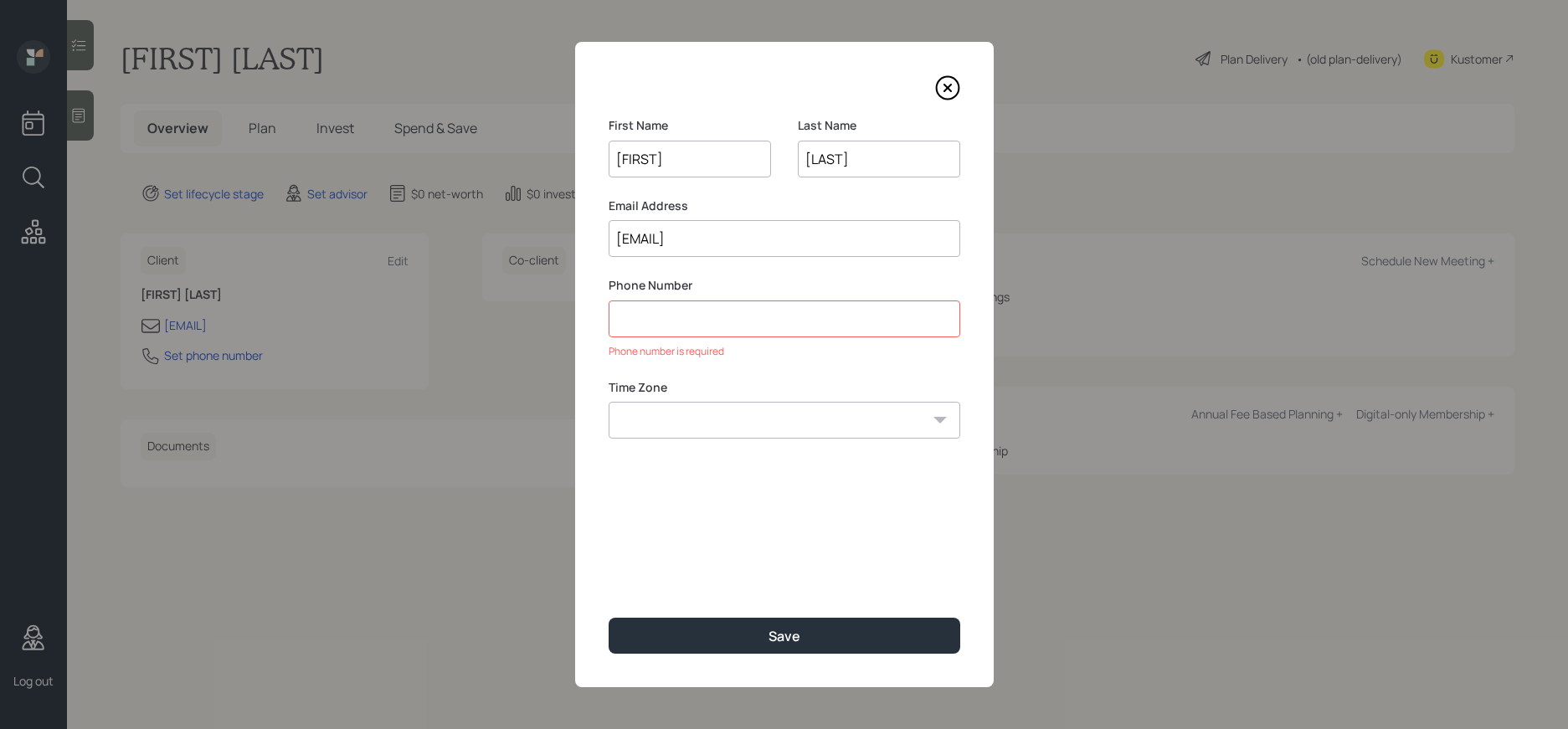 click at bounding box center (784, 319) 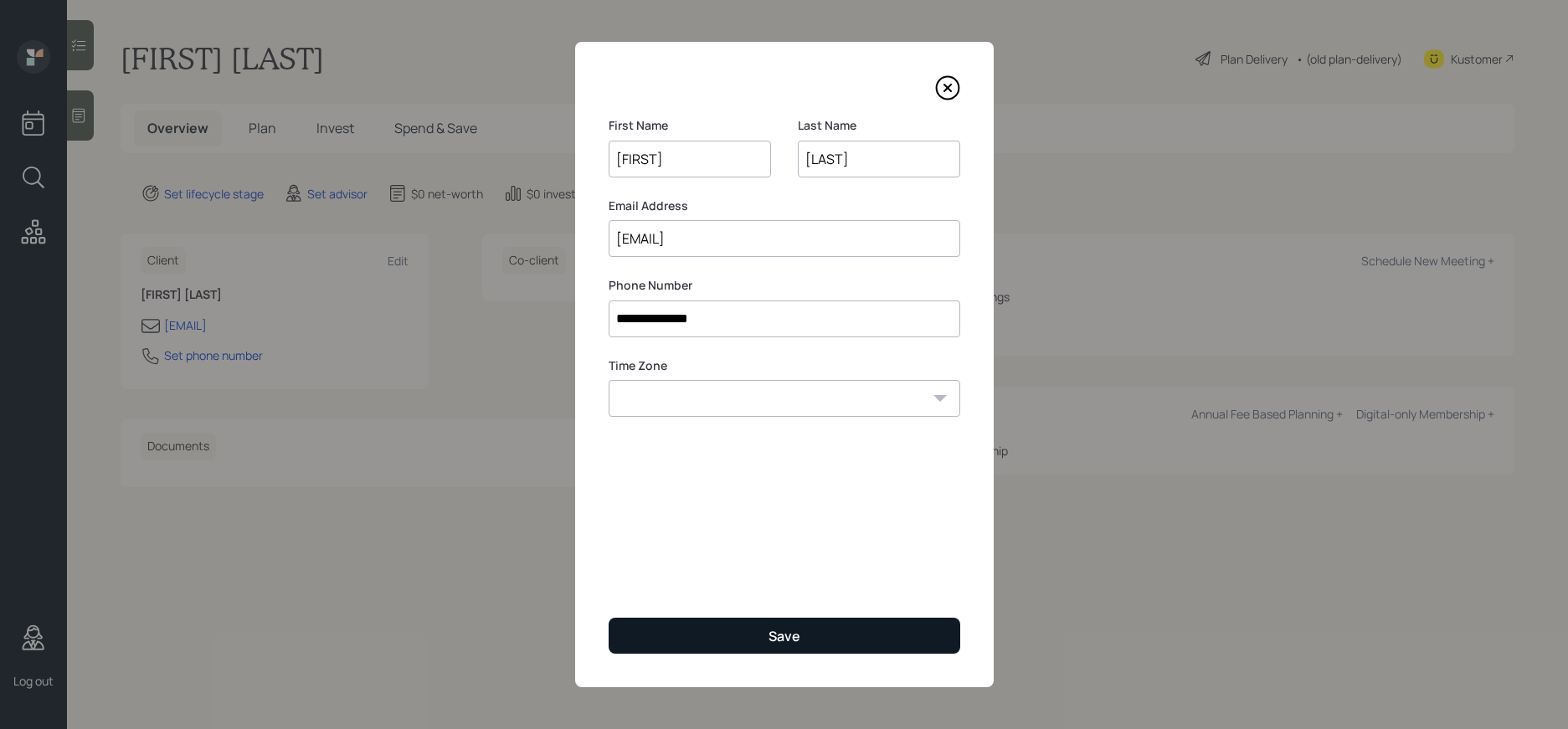 type on "**********" 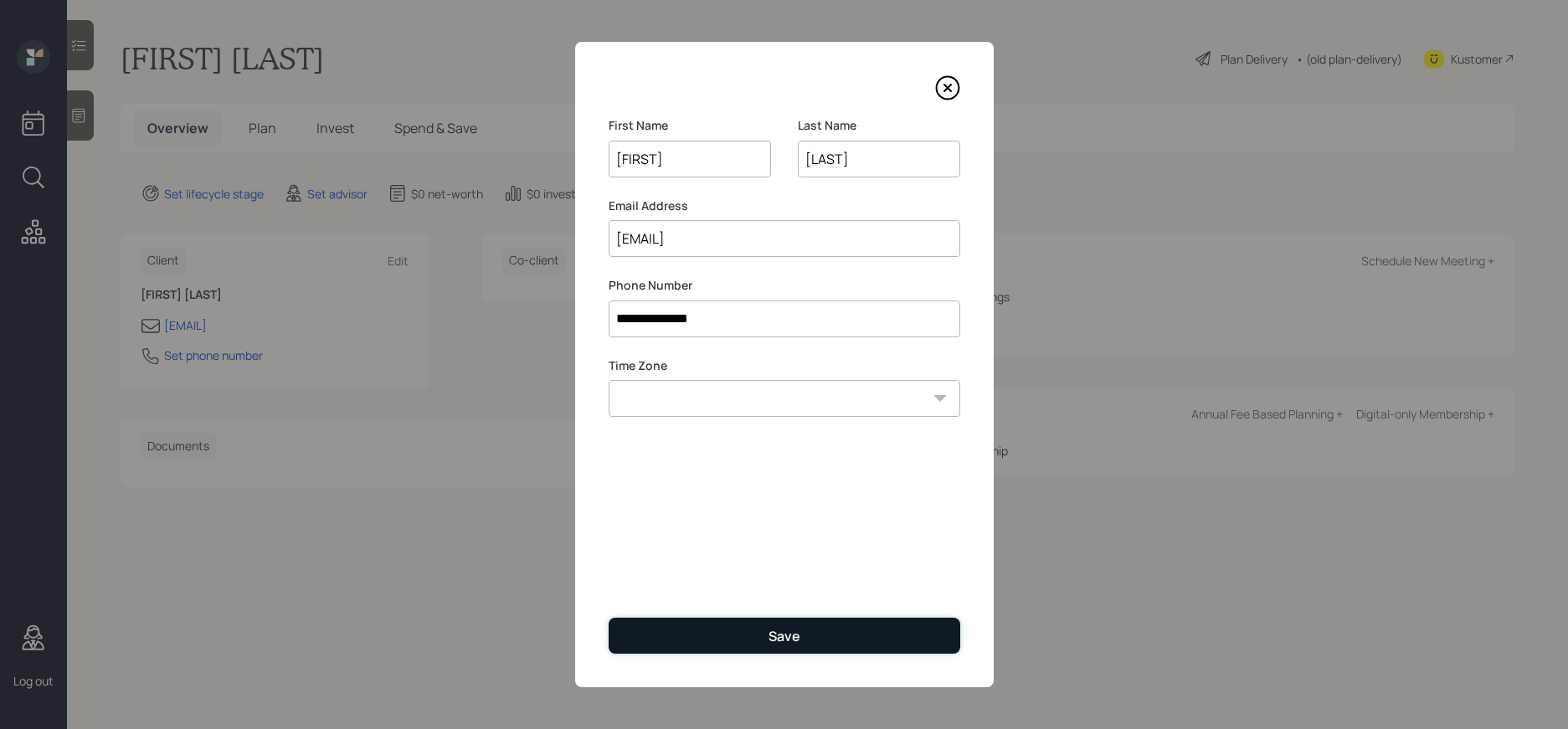 click on "Save" at bounding box center (784, 635) 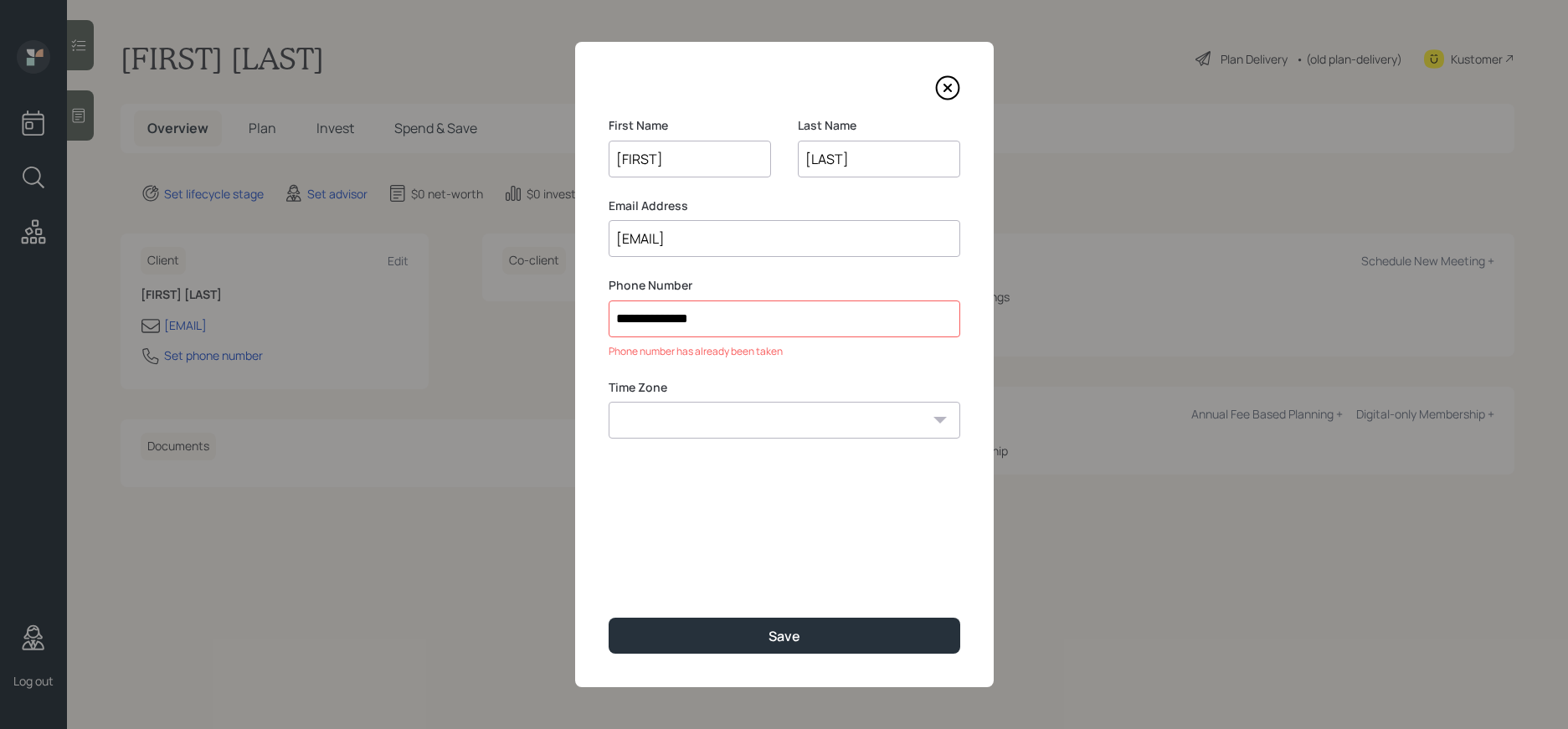 click 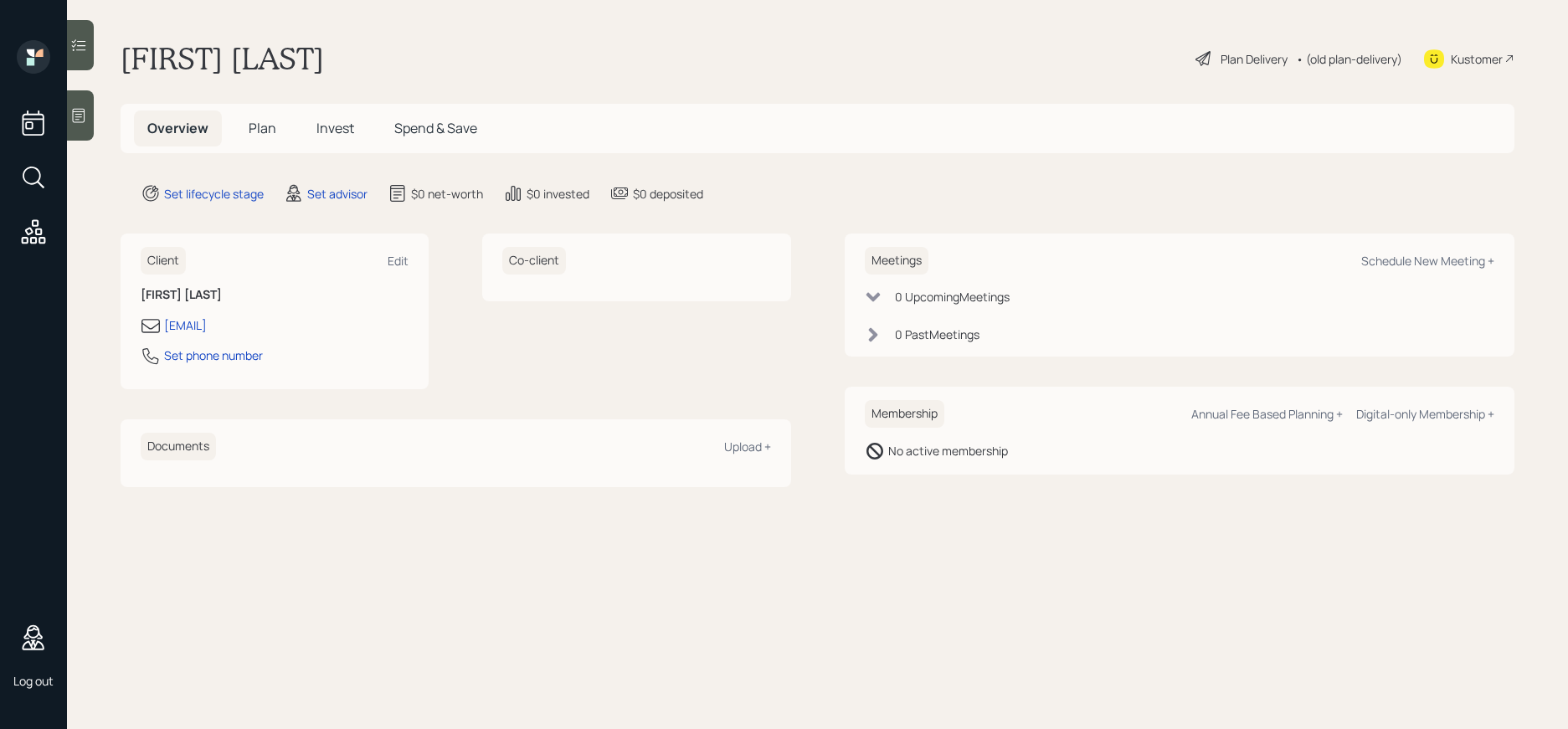 click 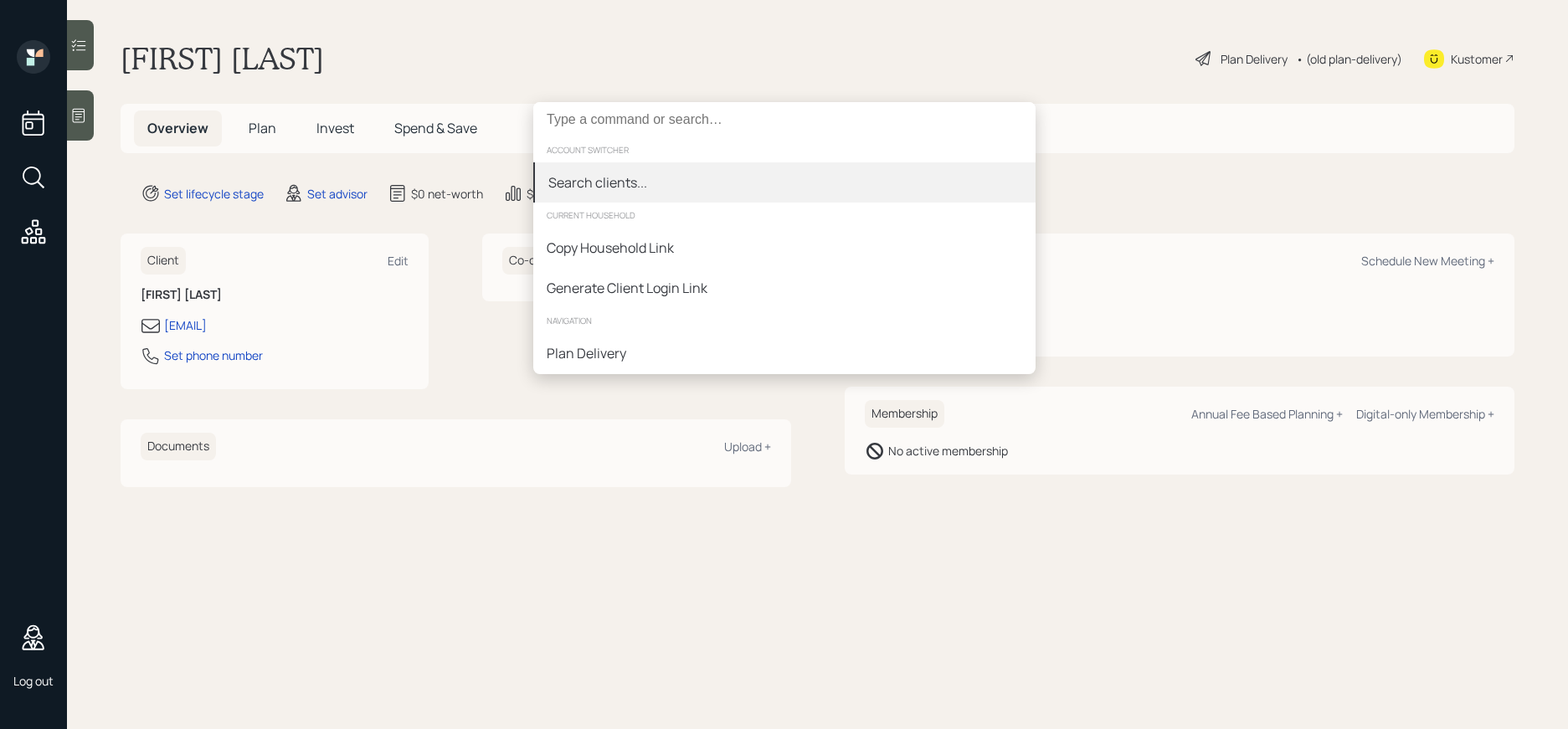 click on "Search clients..." at bounding box center (598, 182) 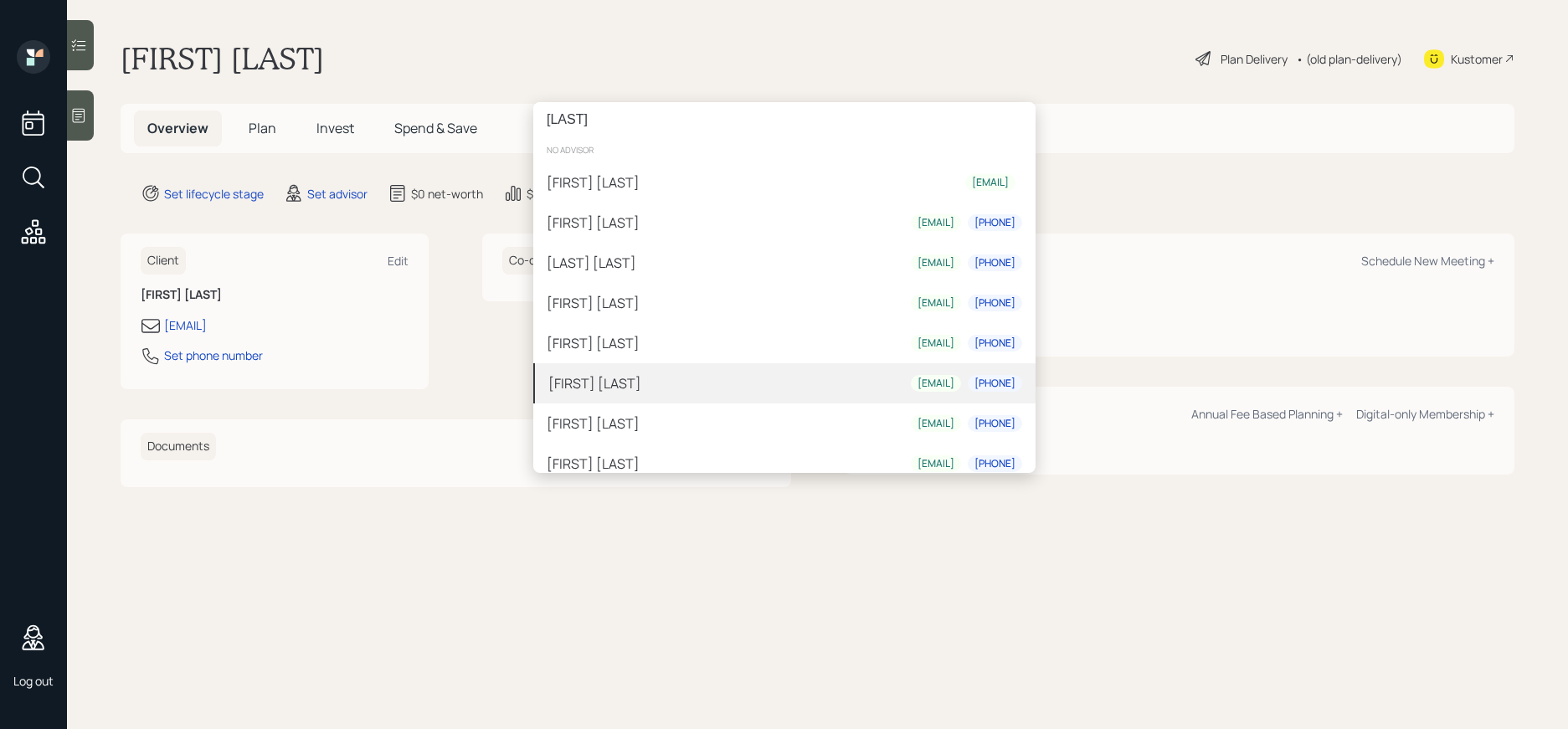 scroll, scrollTop: 0, scrollLeft: 0, axis: both 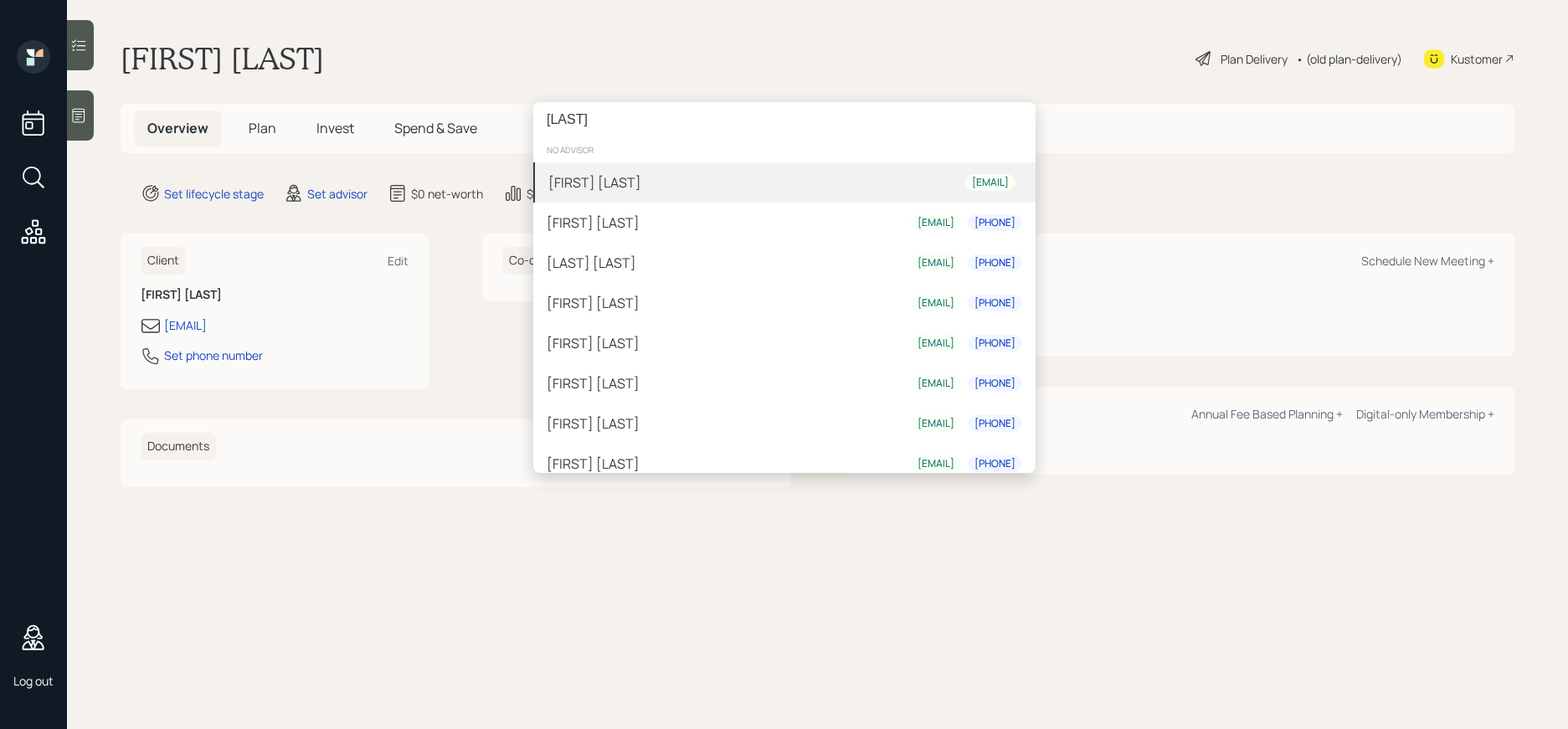 type on "[LAST]" 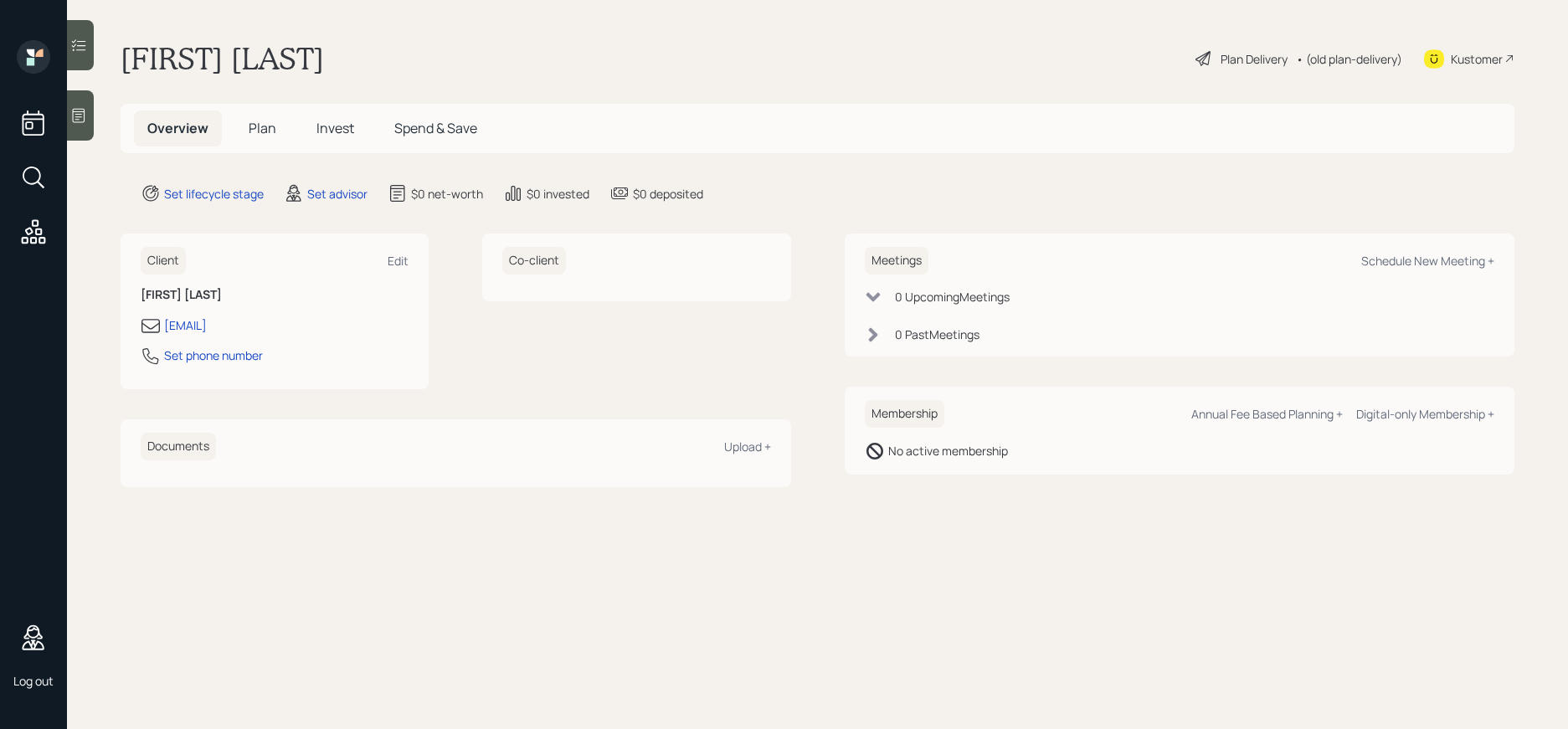 click on "silvestro no advisor Theresa silvestro theresa.silvestro@gmail.com Eugene Silvestro genesilvestro1@gmail.com 732-684-9060 Silvestre lozano silvestre.lozano@claytonhomes.com 509-387-8082 Ken Silvestri captain.ken.uscg.asasail@gmail.com 718-755-4031 Kandis Silvestri kandissilvestri@yahoo.com 928-208-5114 Theresa Silvestri sweett20@verizon.net 631-875-9336 Sylvia Silvestri Sylviasilvestrirn@gmail.com 818-207-3216 Sherri Silvestre hewespoint@aol.com 570-727-3222" at bounding box center (784, 364) 